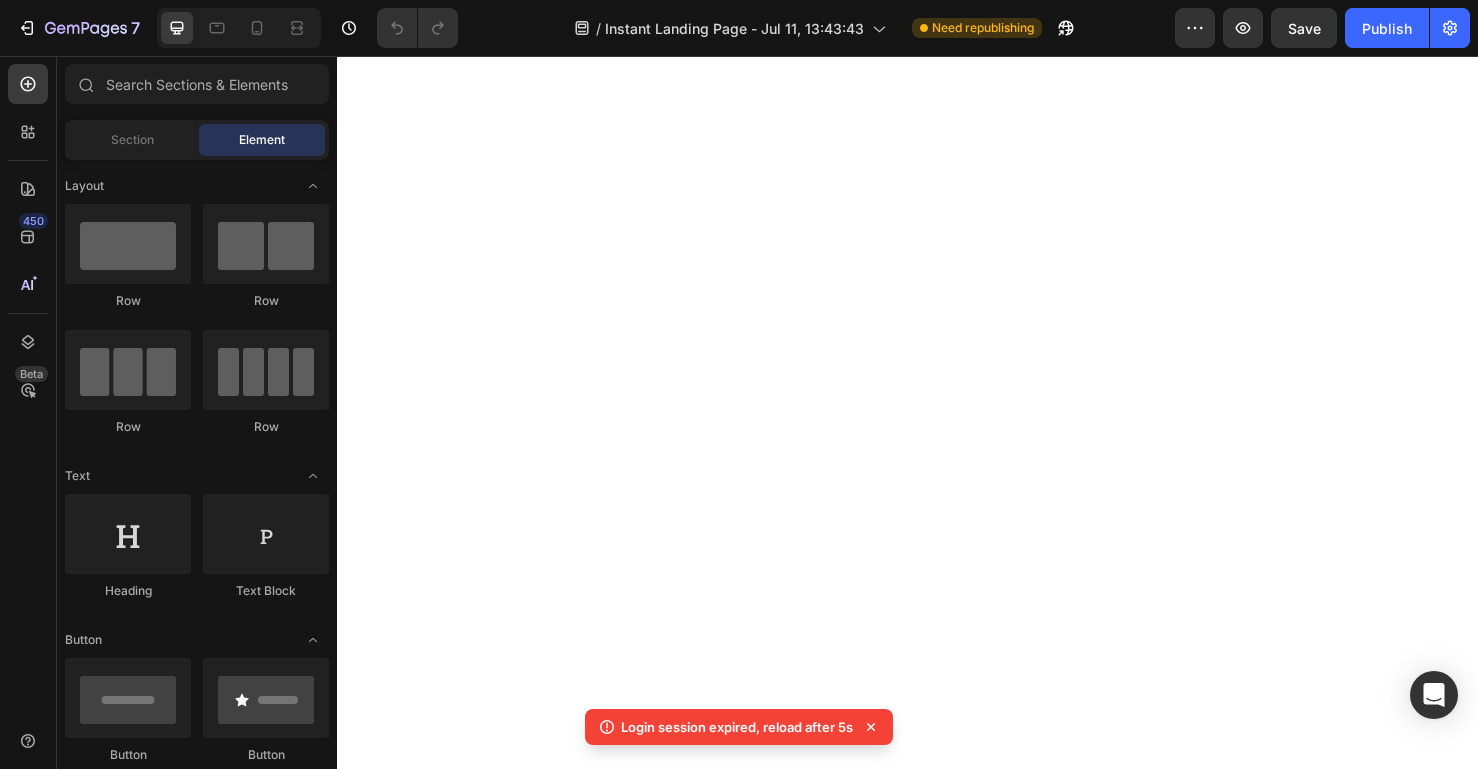 scroll, scrollTop: 0, scrollLeft: 0, axis: both 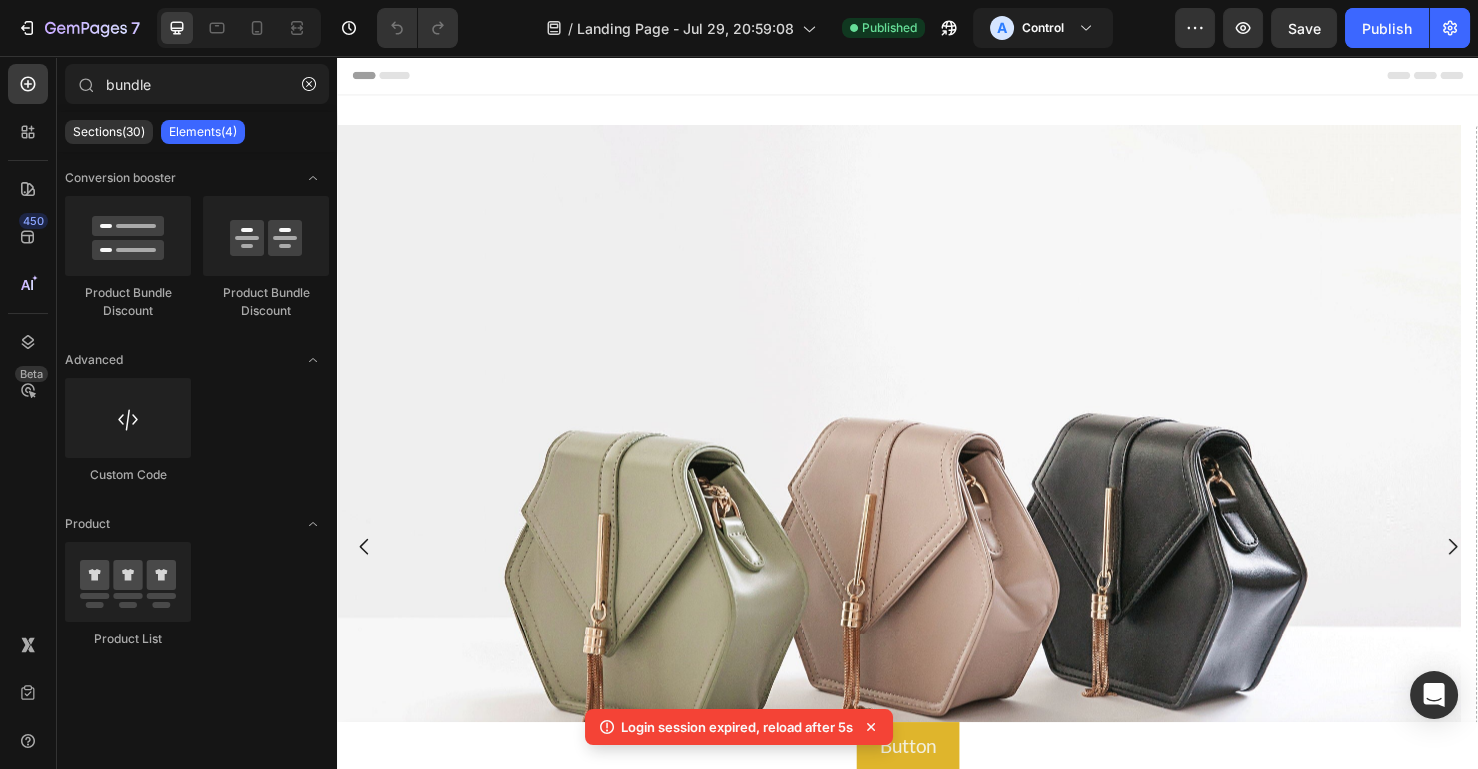 click at bounding box center [927, 572] 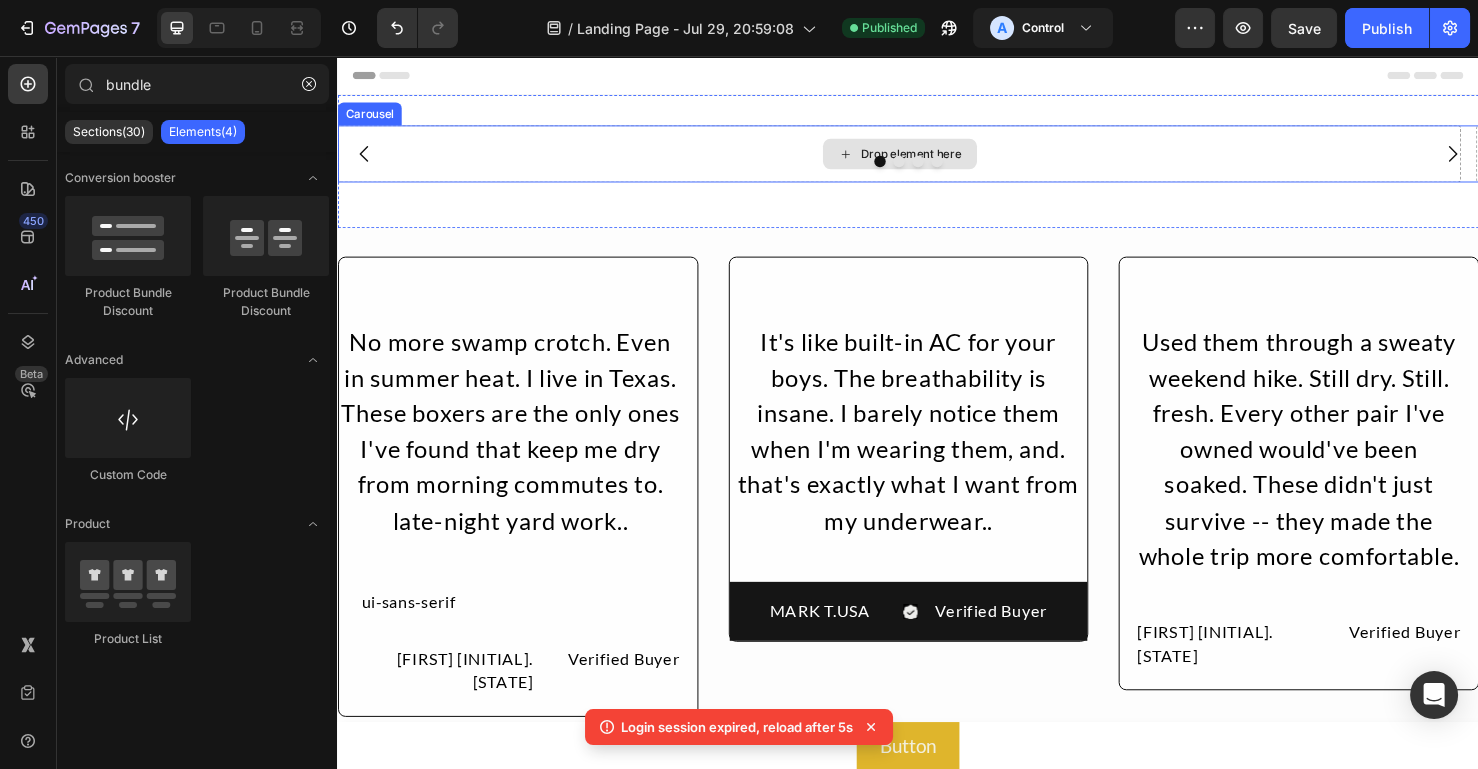 click on "Drop element here" at bounding box center (927, 159) 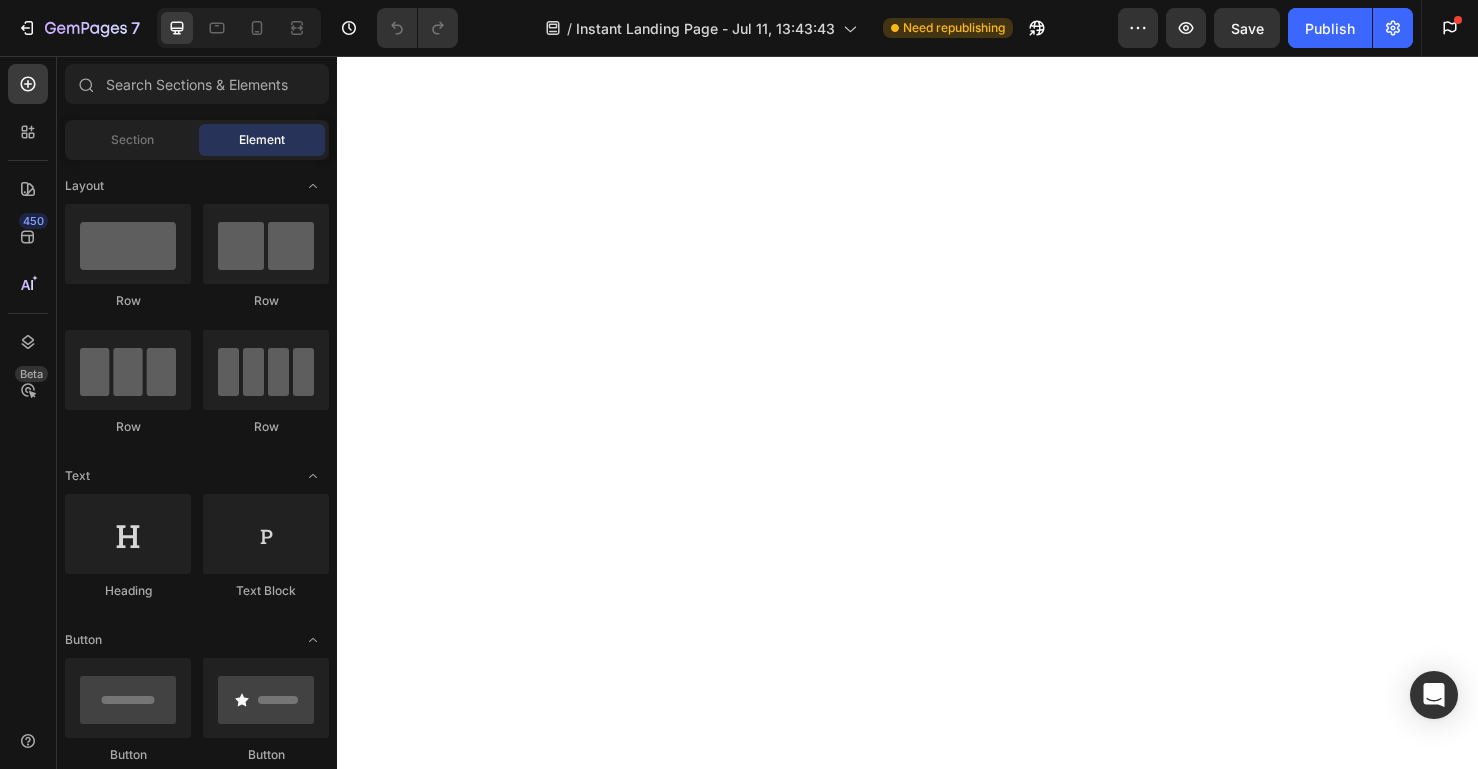scroll, scrollTop: 0, scrollLeft: 0, axis: both 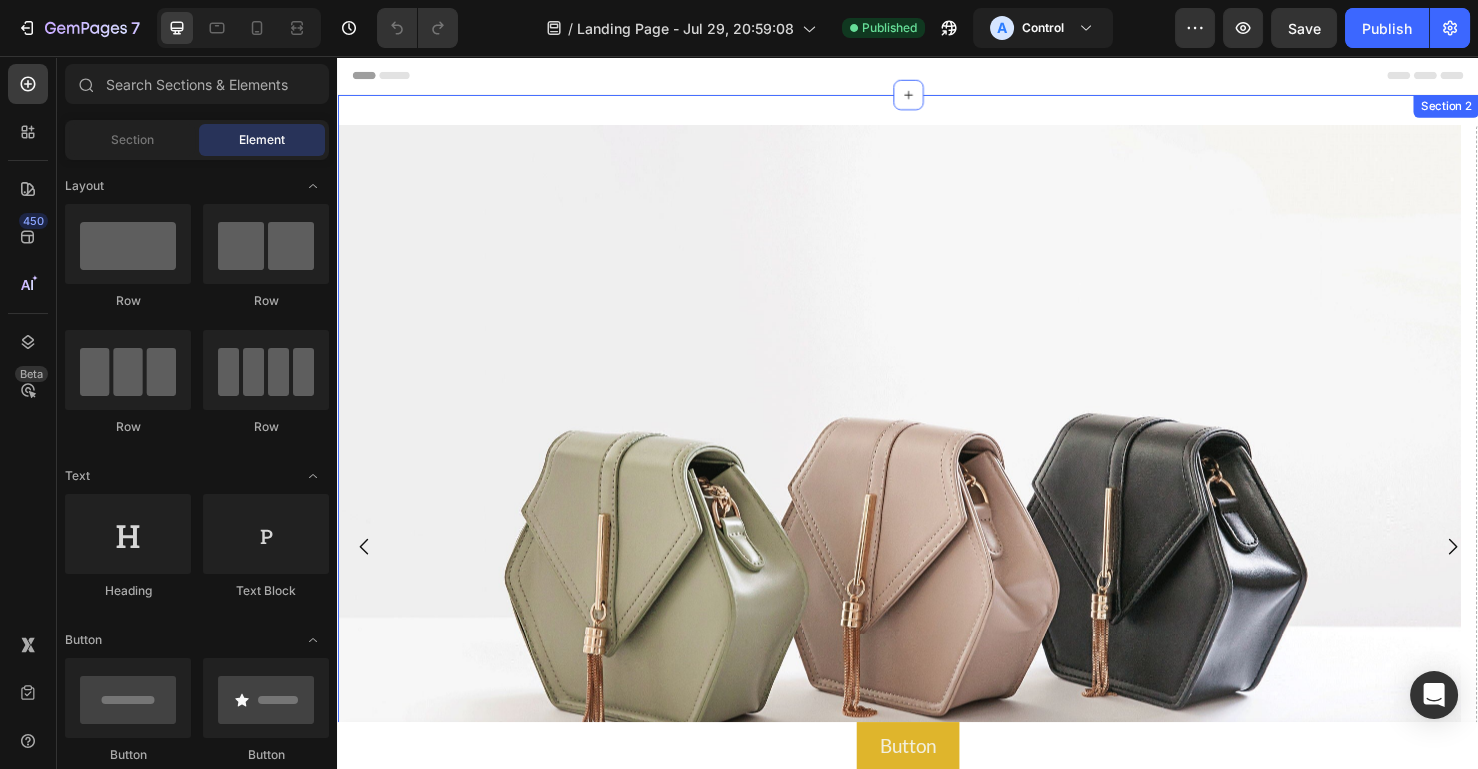click on "Image
Drop element here
Drop element here
Drop element here
Carousel Section 2" at bounding box center [937, 580] 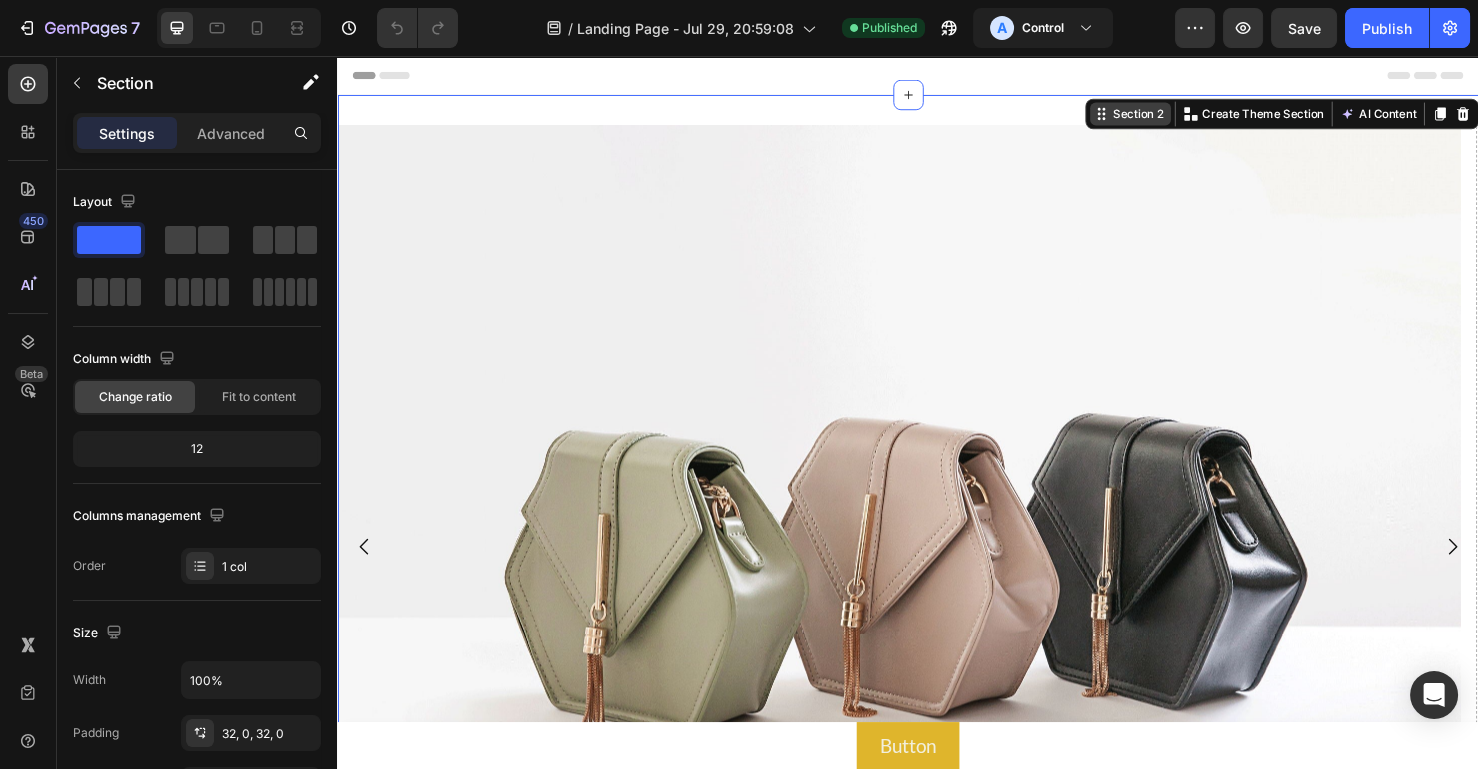 click on "Section 2" at bounding box center [1178, 117] 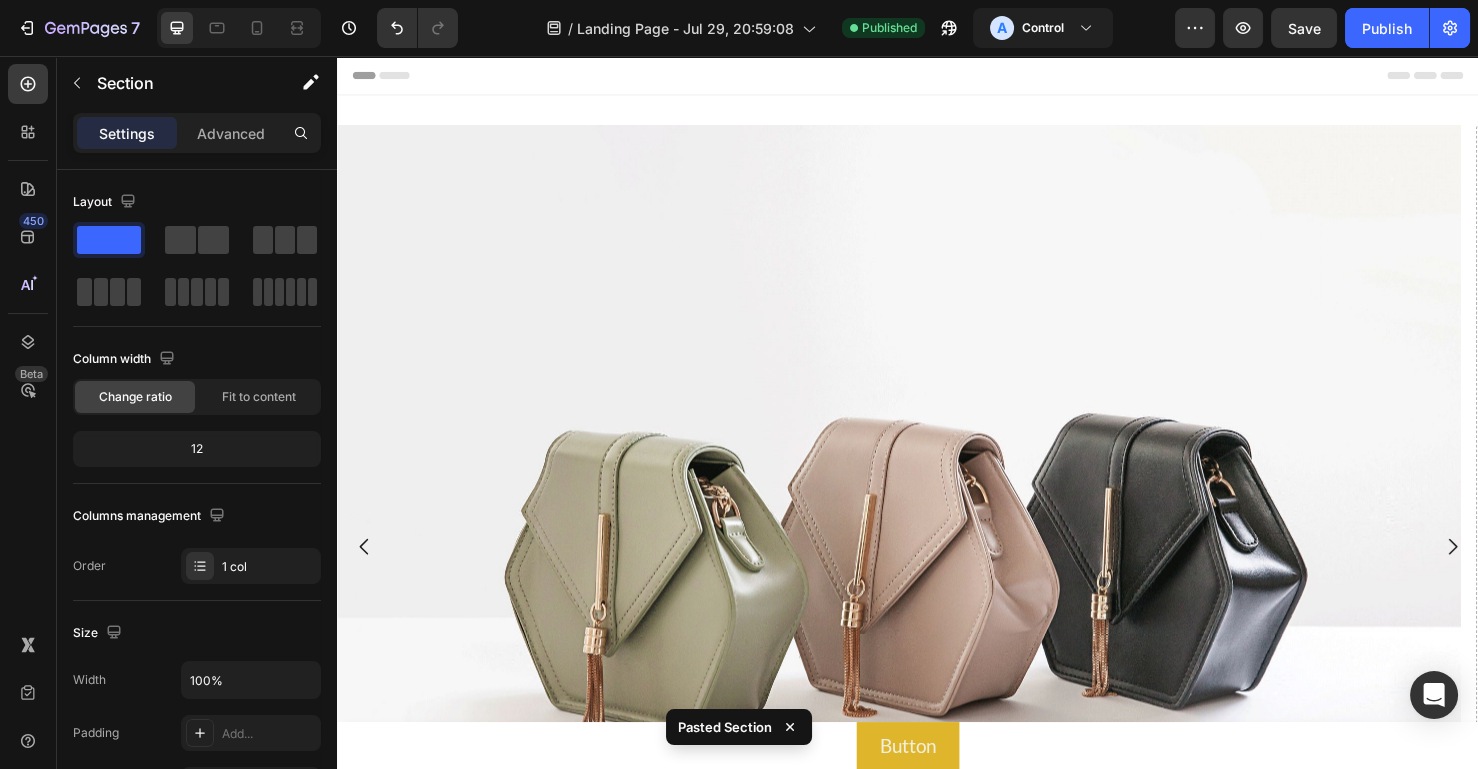 scroll, scrollTop: 937, scrollLeft: 0, axis: vertical 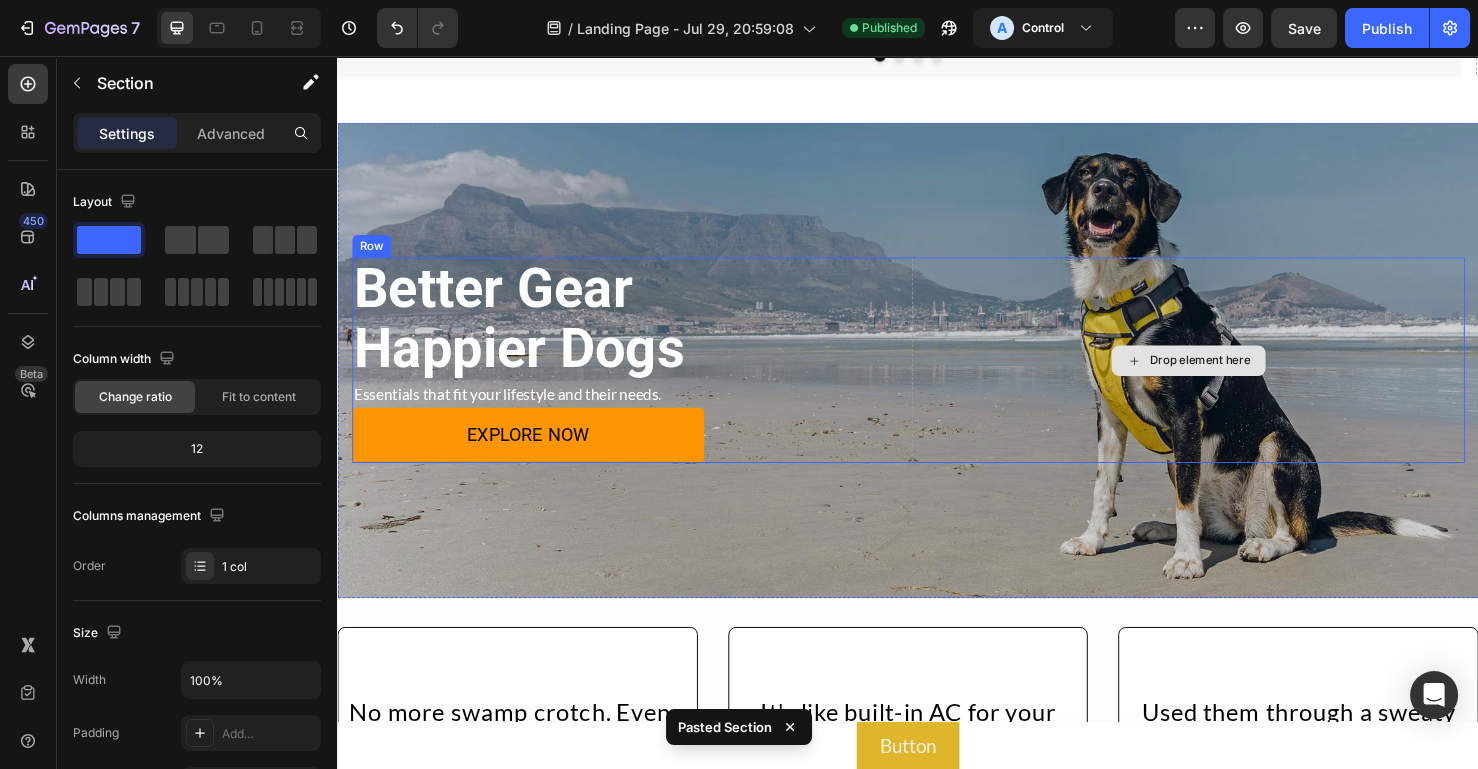 click on "Drop element here" at bounding box center [1231, 376] 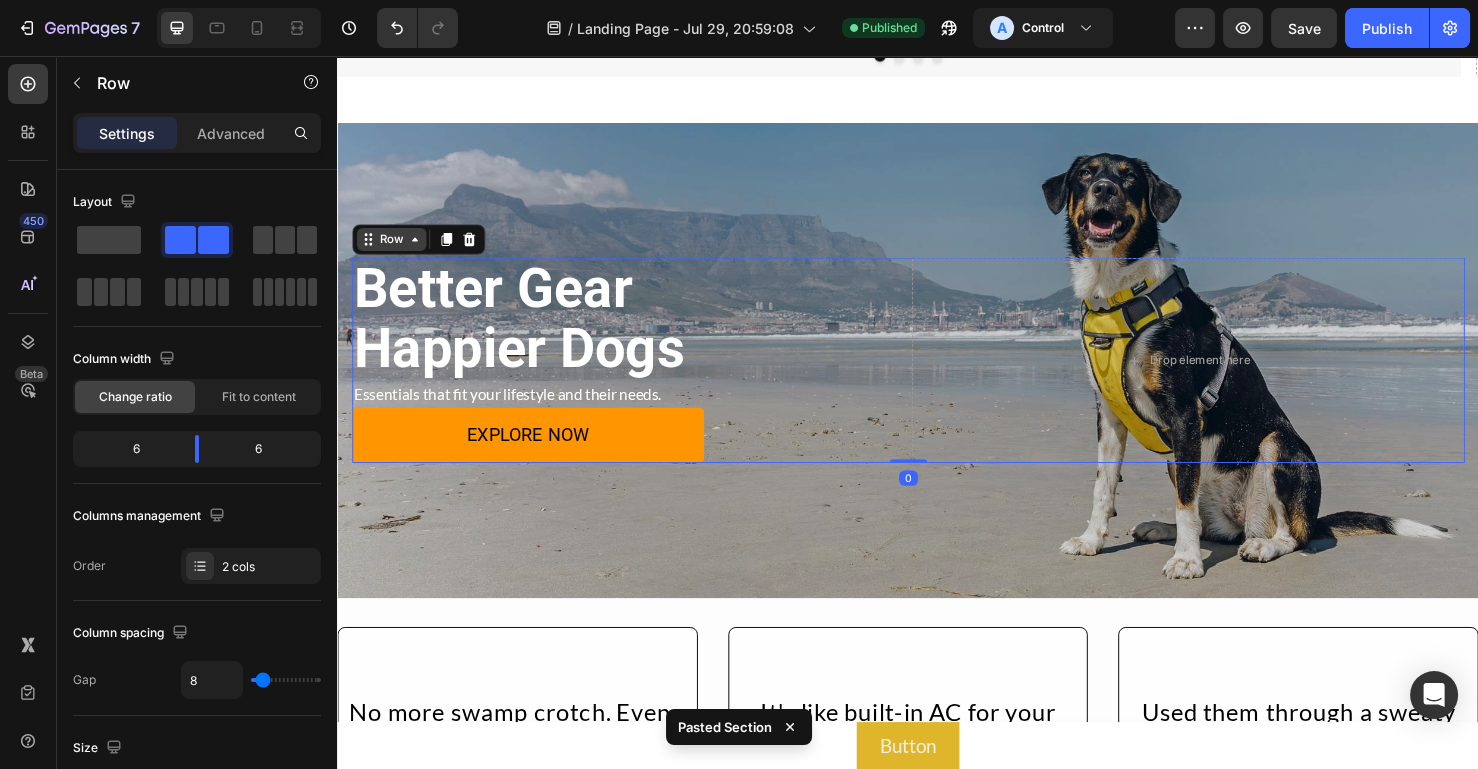click on "Row" at bounding box center (393, 249) 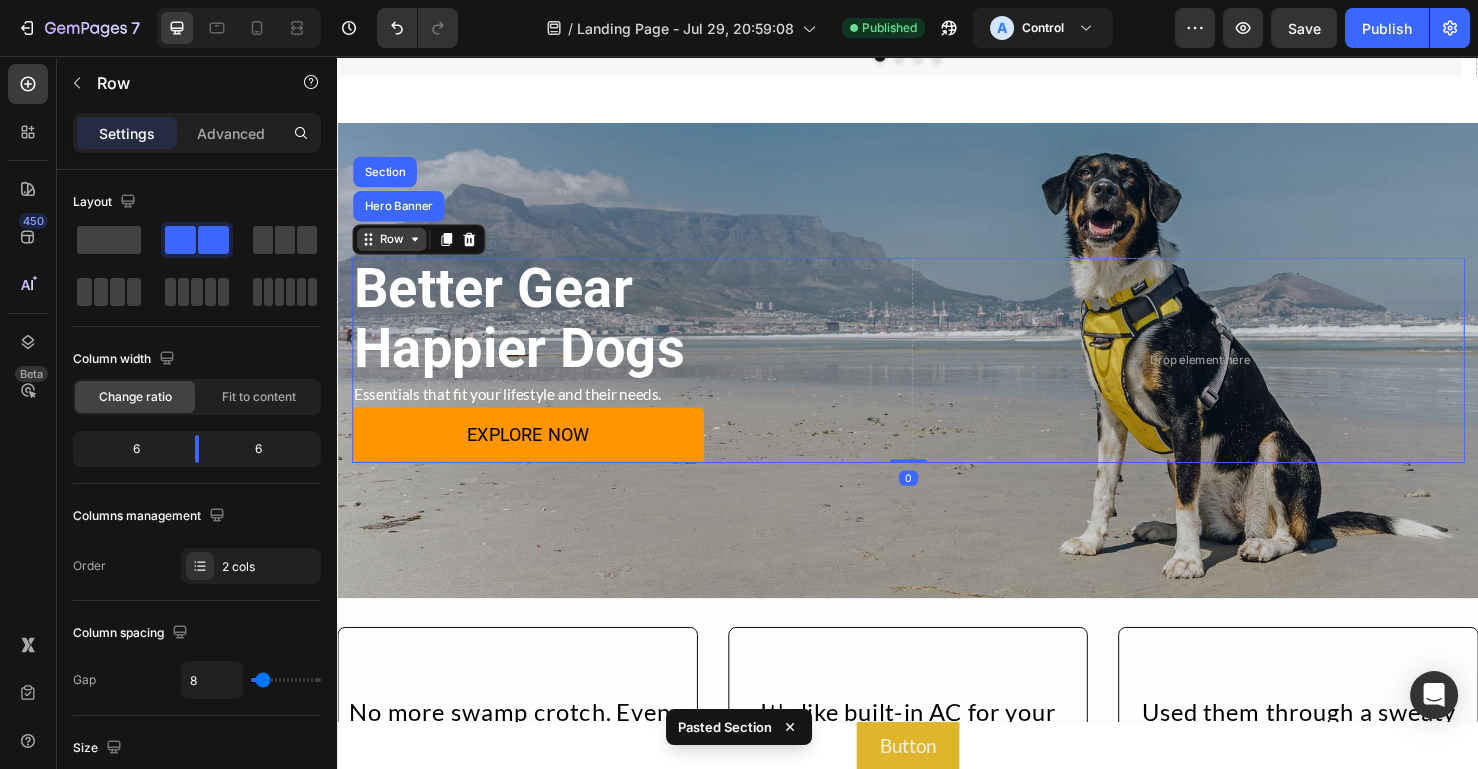 scroll, scrollTop: 0, scrollLeft: 0, axis: both 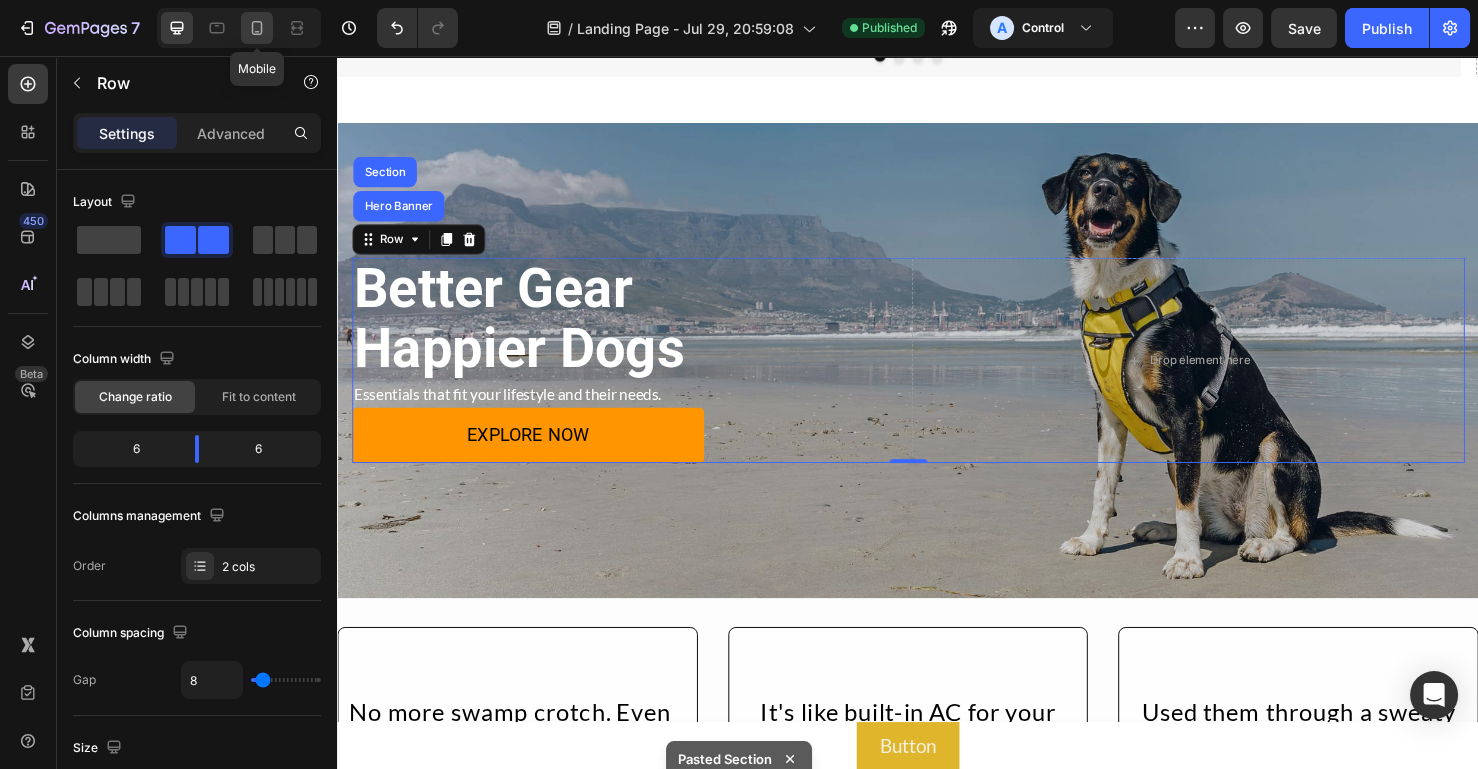 click 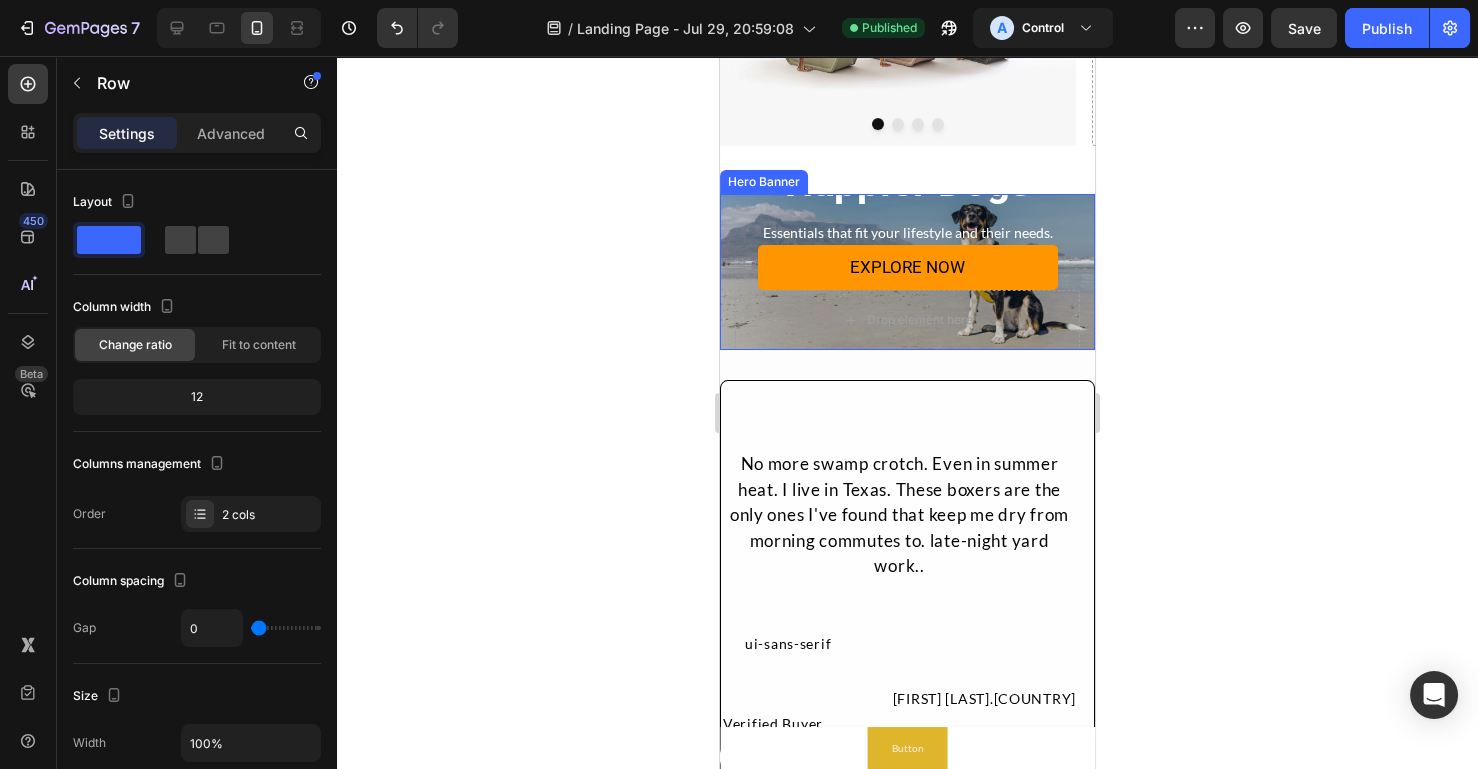 scroll, scrollTop: 500, scrollLeft: 0, axis: vertical 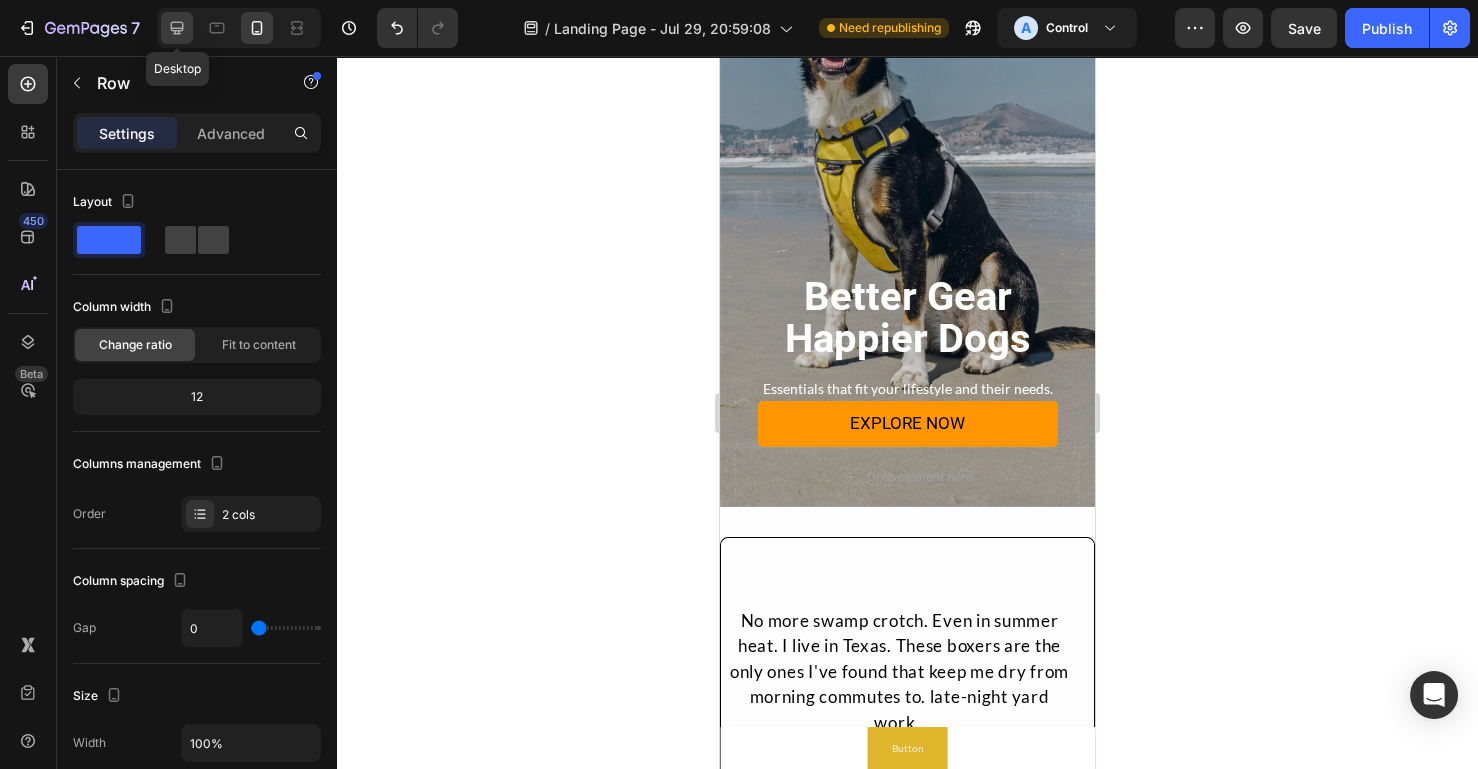 click 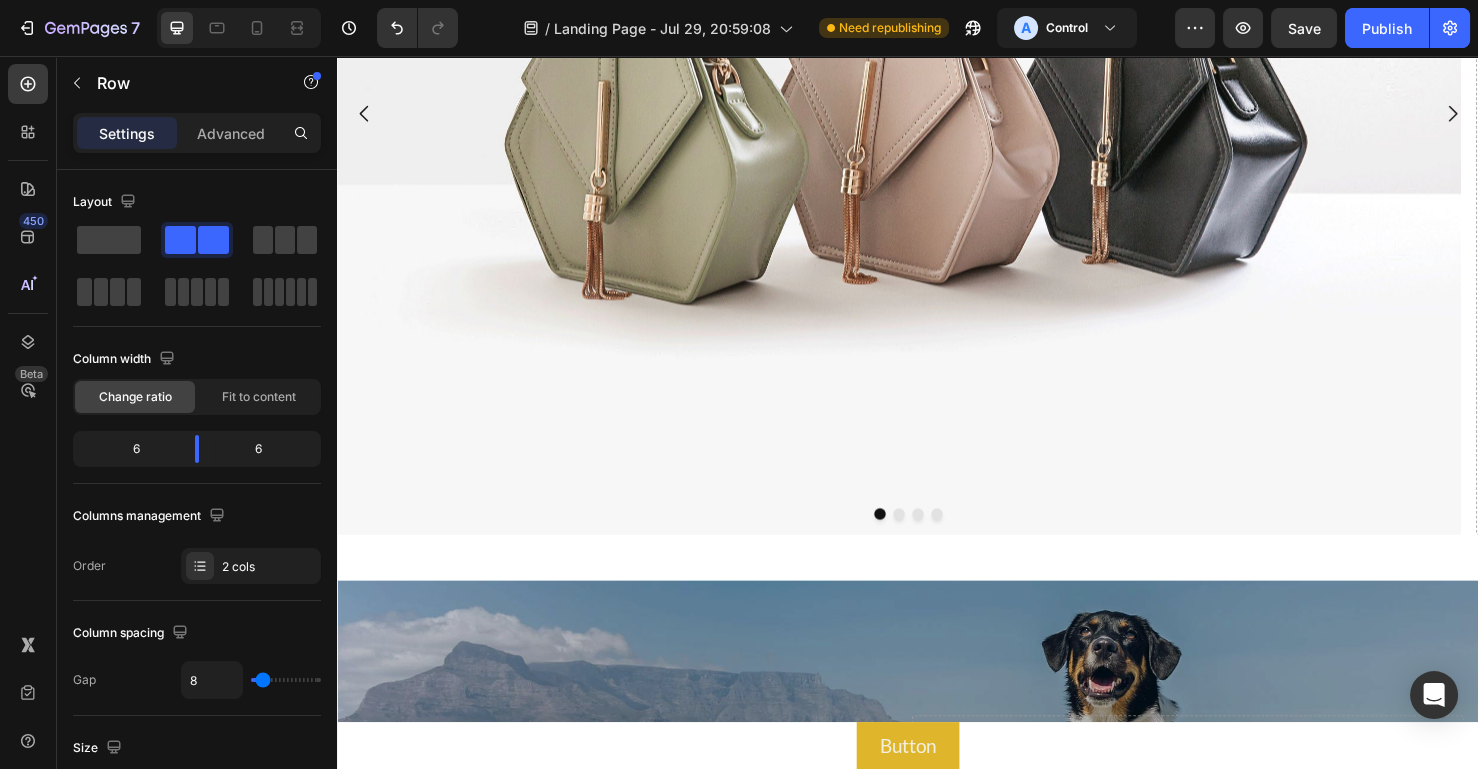 scroll, scrollTop: 0, scrollLeft: 0, axis: both 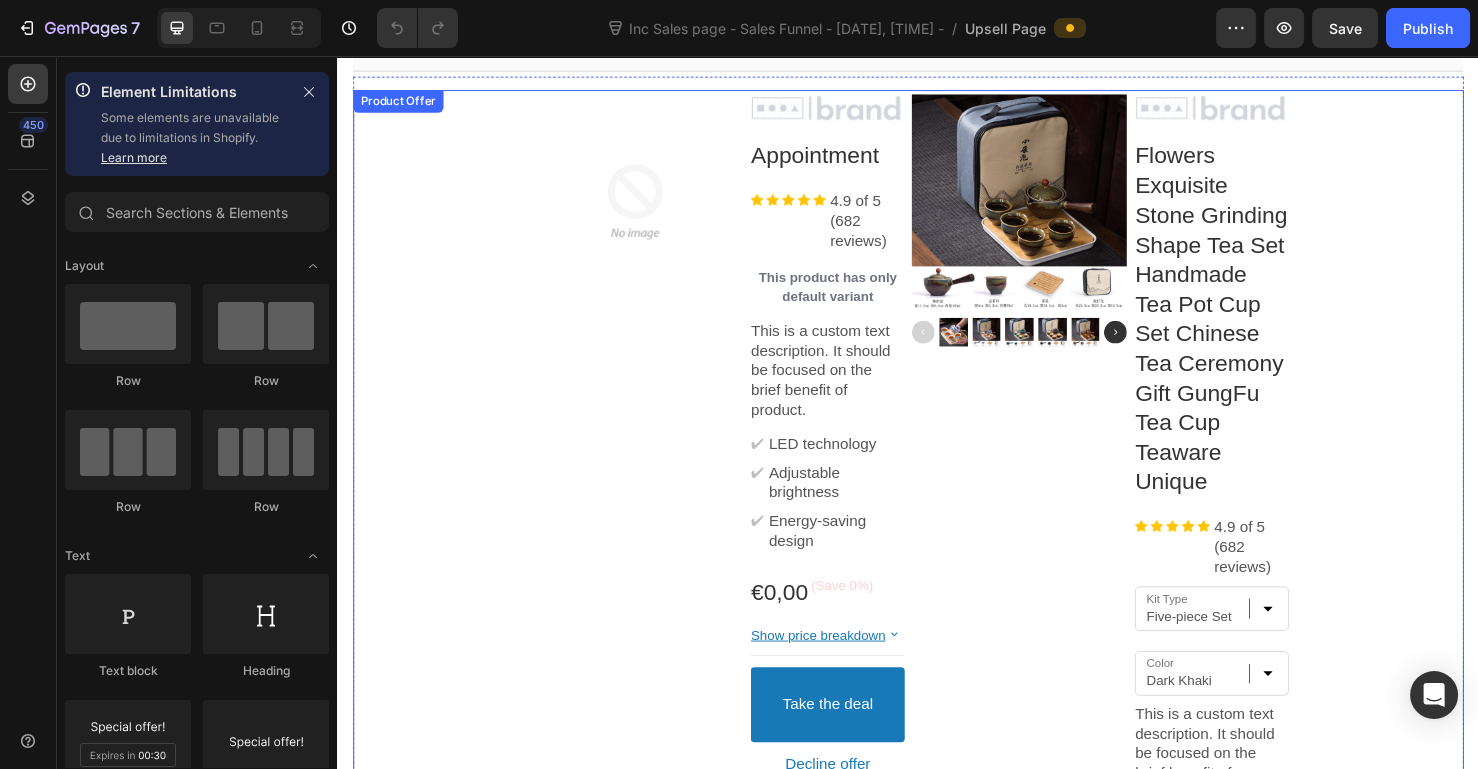 click on "Product Images Image Appointment Product Title Image 4.9 of 5 (682 reviews) Text block Row This product has only default variant Product Variants This is a custom text description. It should be focused on the brief benefit of product. Text block ✔ Text block LED technology Text block Row ✔ Text block Adjustable brightness Text block Row ✔ Text block Energy-saving design Text block Row €0,00 Price Price (Save 0%) Discount Tag Row Show price breakdown Price Breakdown Take the deal Accept Button Decline offer Decline Button Row Product Images Image Flowers Exquisite Stone Grinding Shape Tea Set Handmade Tea Pot Cup Set Chinese Tea Ceremony Gift GungFu Tea Cup Teaware Unique Product Title Image 4.9 of 5 (682 reviews) Text block Row Kit Type Five-piece Set Color Dark Khaki Light Yellow Light Green Dull Burgundy MULTI Deep Blue Army Green plum Dark Gray Ivory Product Variants This is a custom text description. It should be focused on the brief benefit of product. Text block ✔ Text block LED technology Row" at bounding box center [937, 1162] 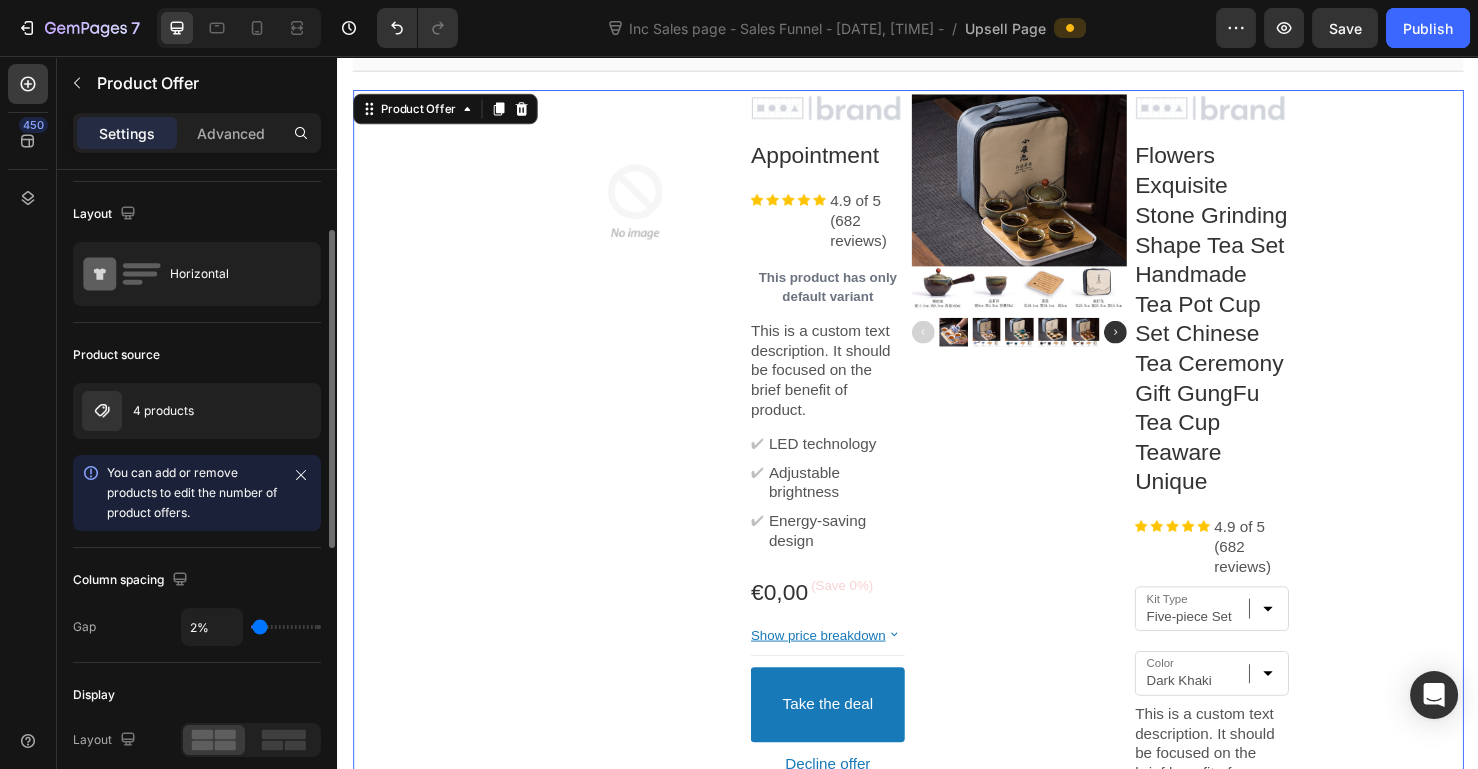 scroll, scrollTop: 0, scrollLeft: 0, axis: both 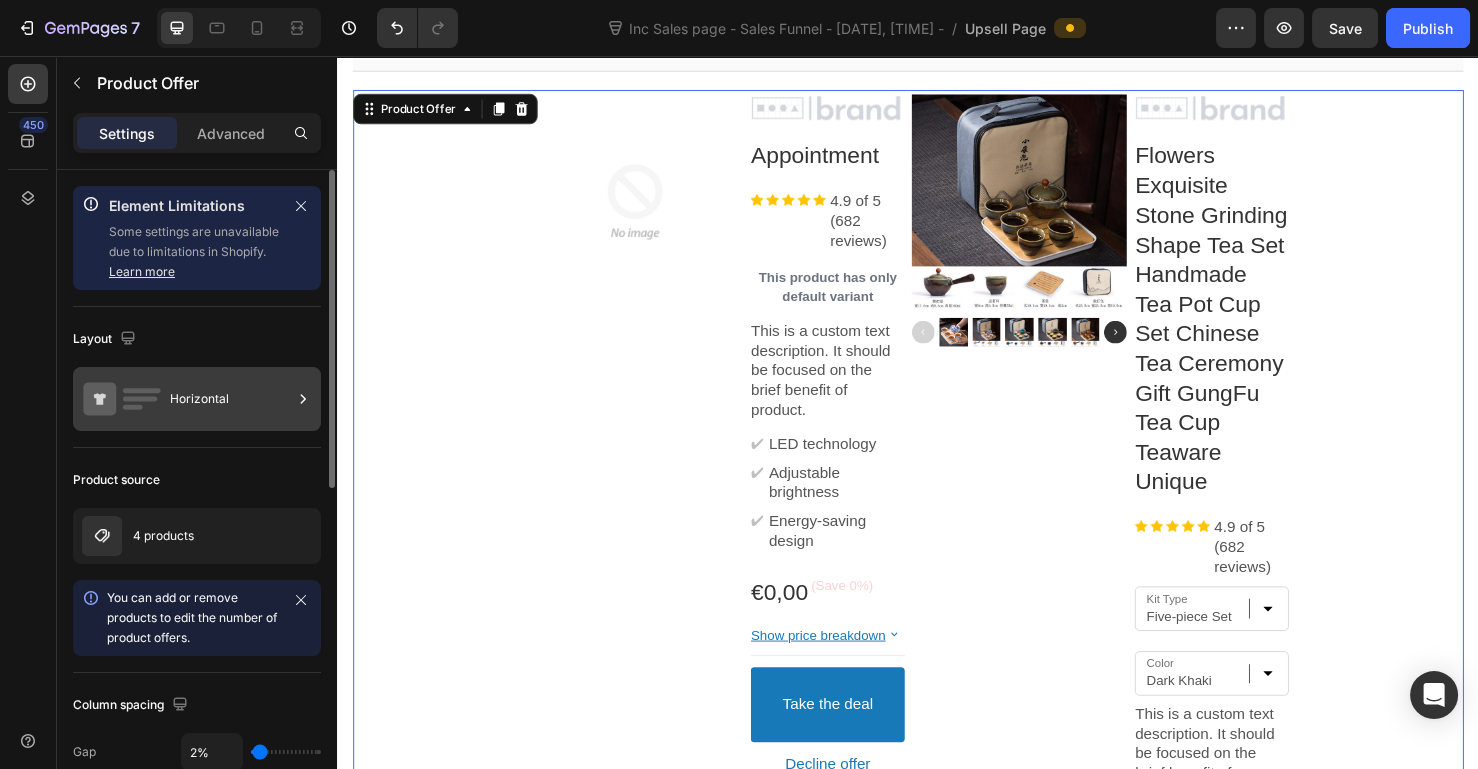 click on "Horizontal" at bounding box center [231, 399] 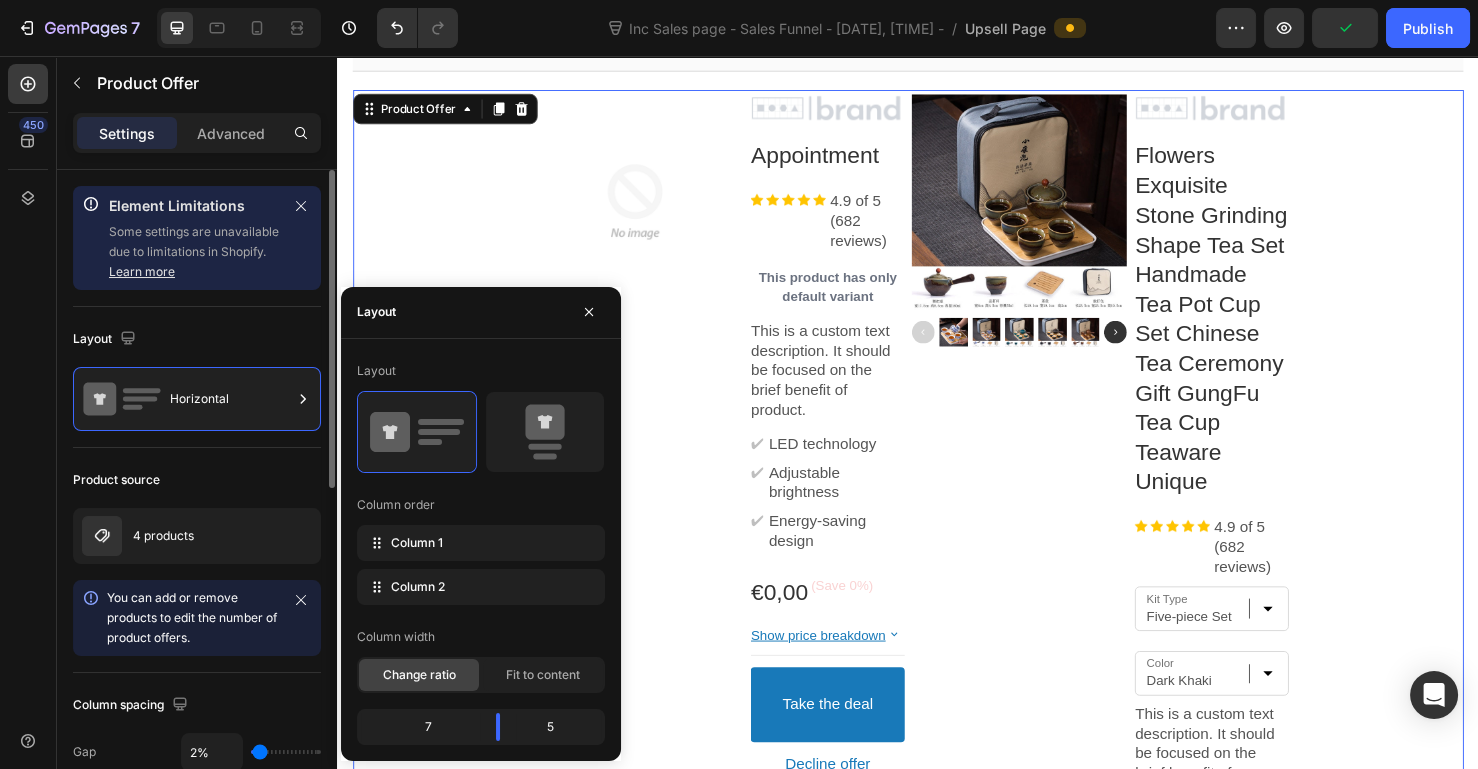 click on "Element Limitations Some settings are unavailable due to limitations in Shopify.
Learn more Layout Horizontal Product source 4 products You can add or remove products to edit the number of product offers. Column spacing Gap 2% Display Layout Row gap Default Column gap 1% Discount & shipping fee  Discount:  20% Shipping:  Free  You can update it in   Offer Settings  Size Width 800 Align
Delete element" at bounding box center [197, 847] 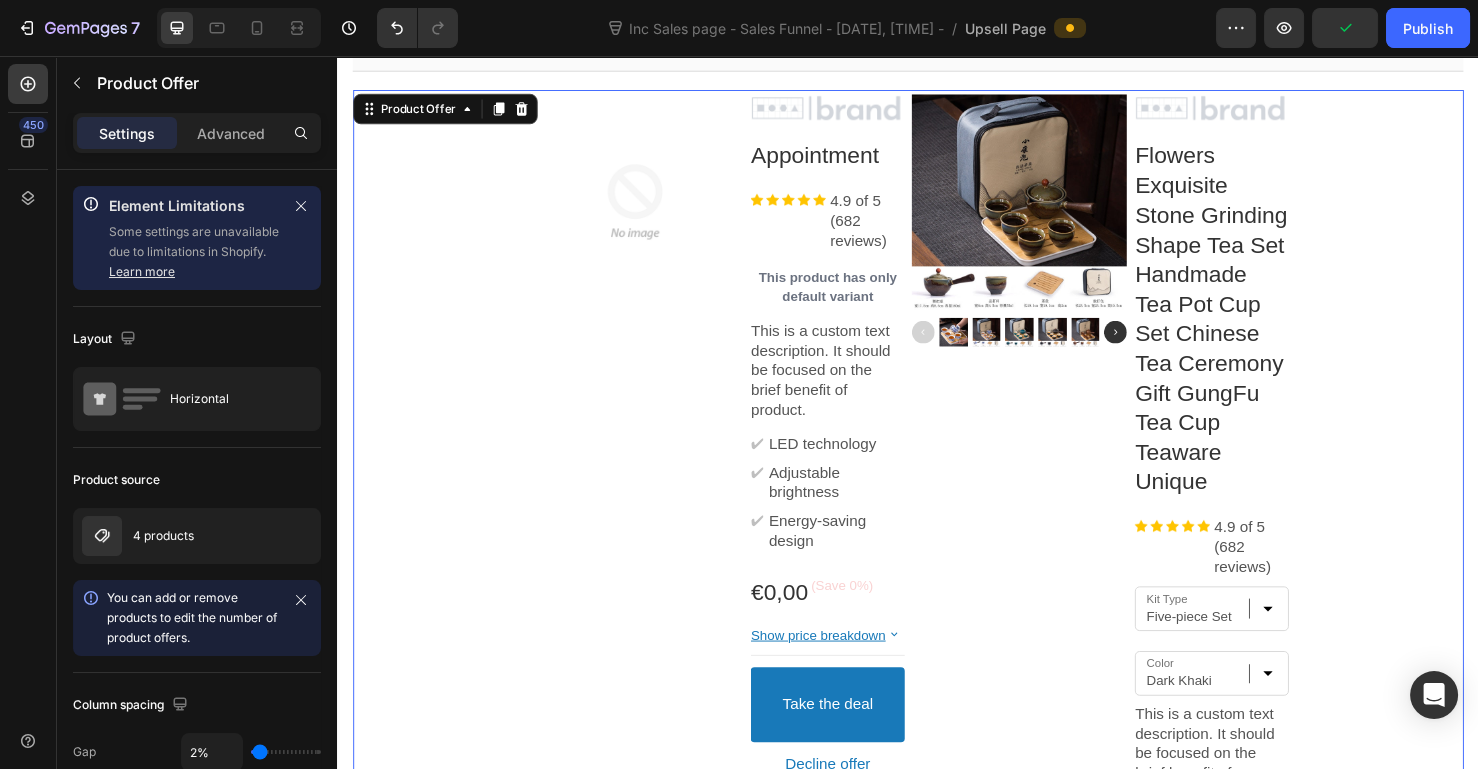 scroll, scrollTop: 125, scrollLeft: 0, axis: vertical 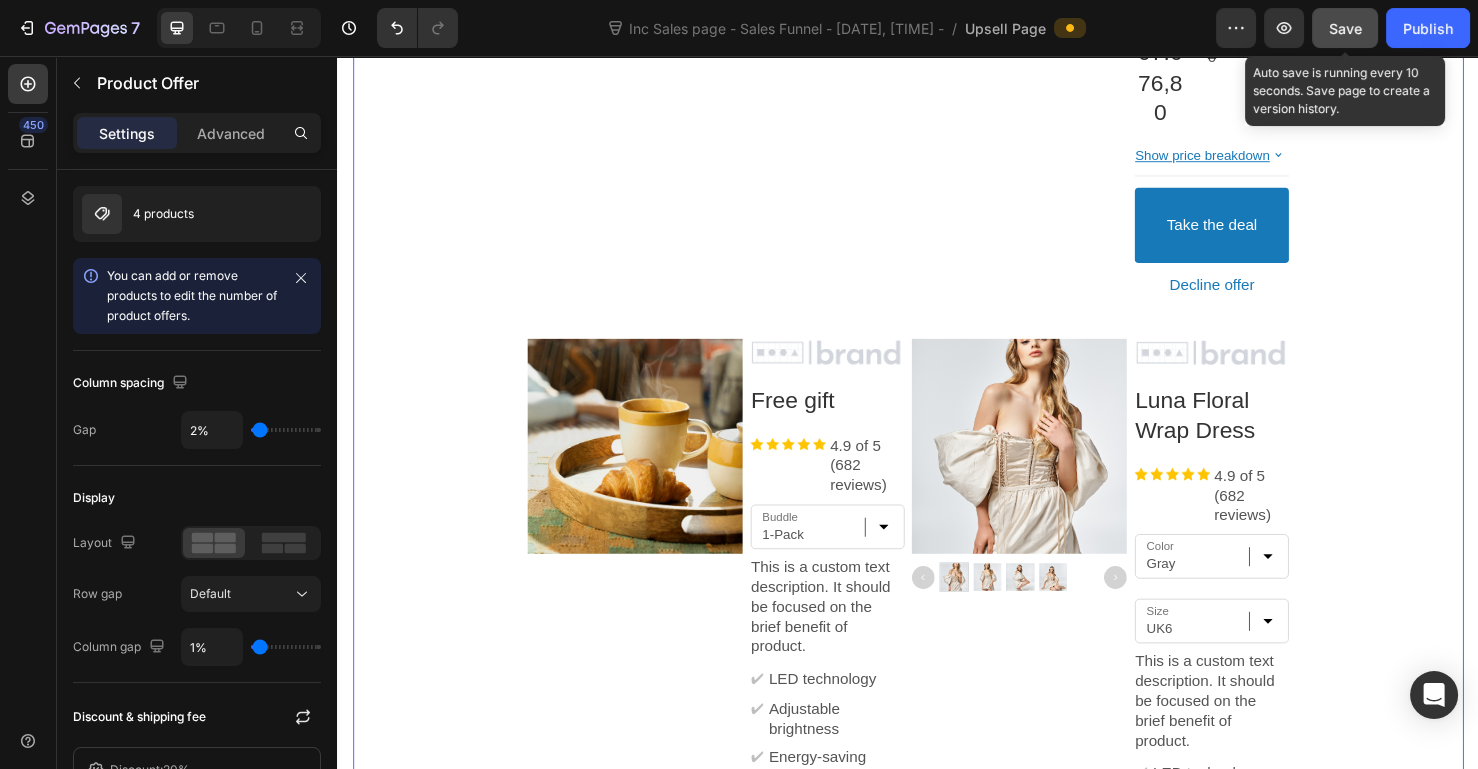 click on "Save" 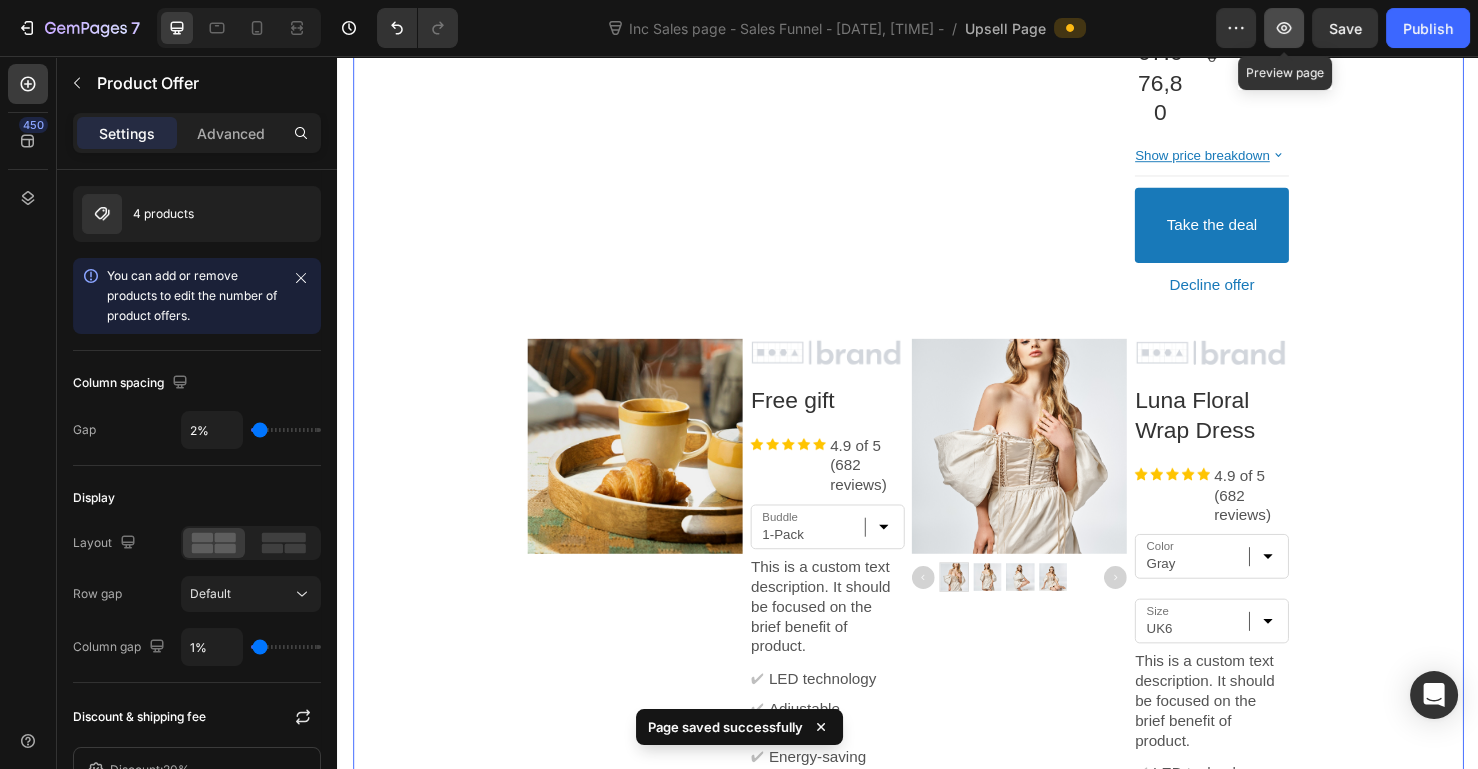 click 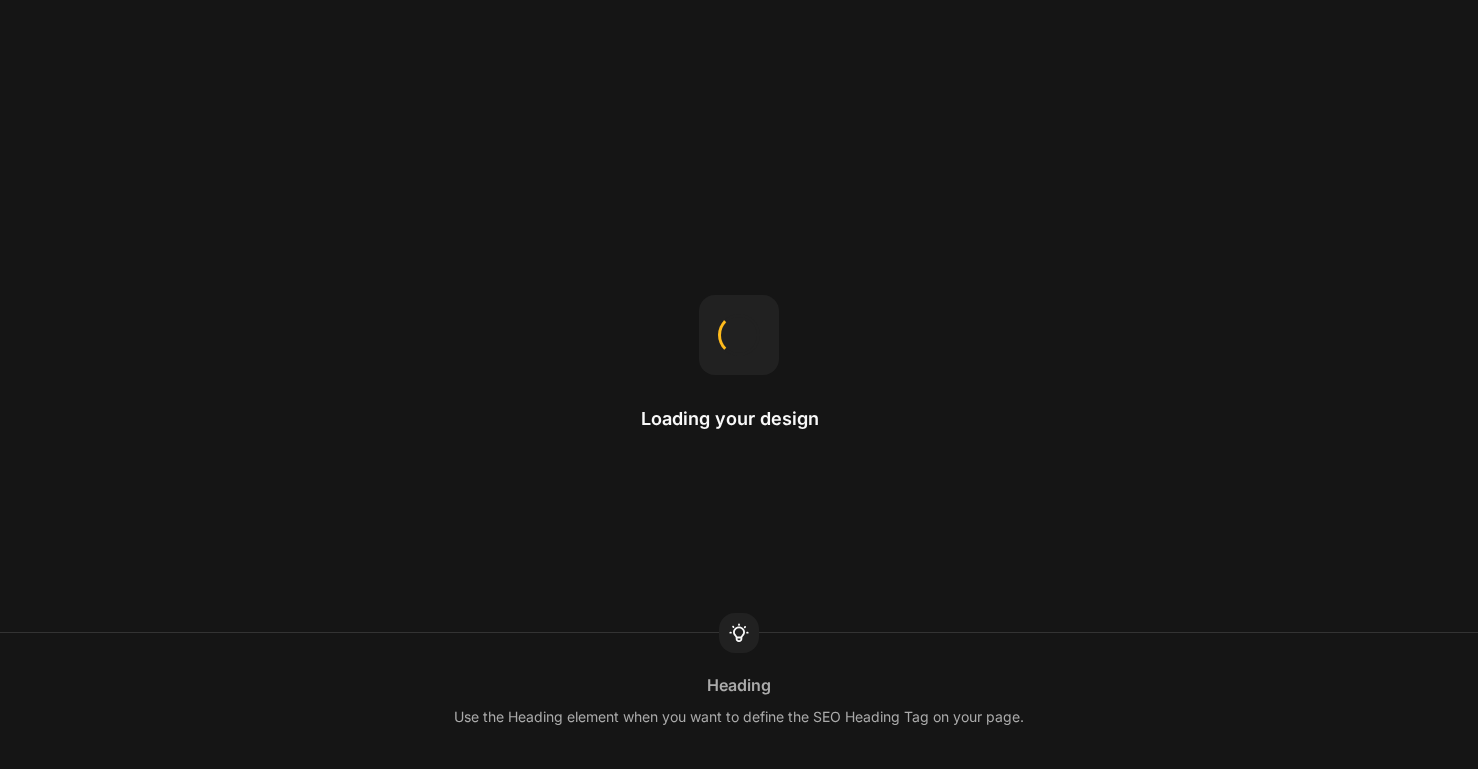 scroll, scrollTop: 0, scrollLeft: 0, axis: both 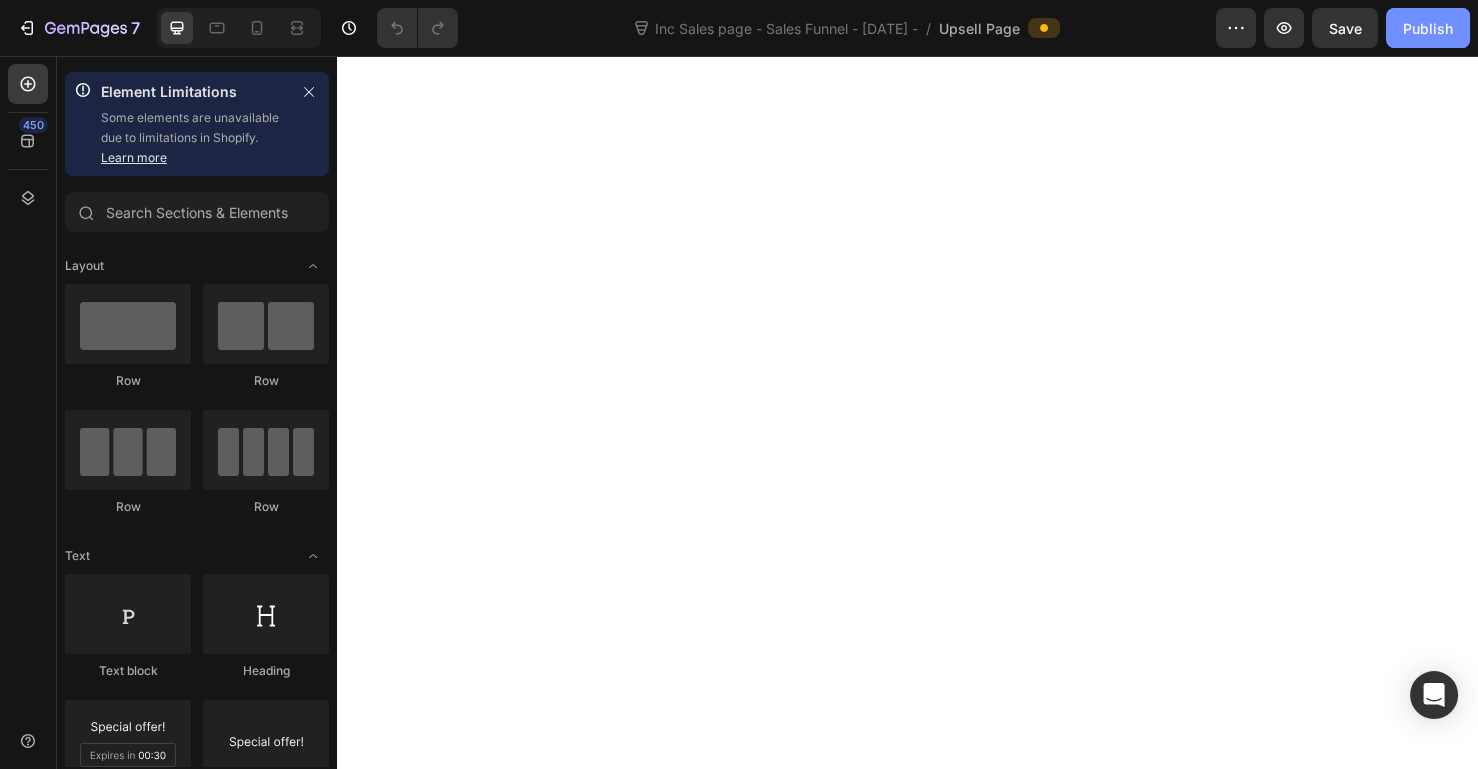 click on "Publish" 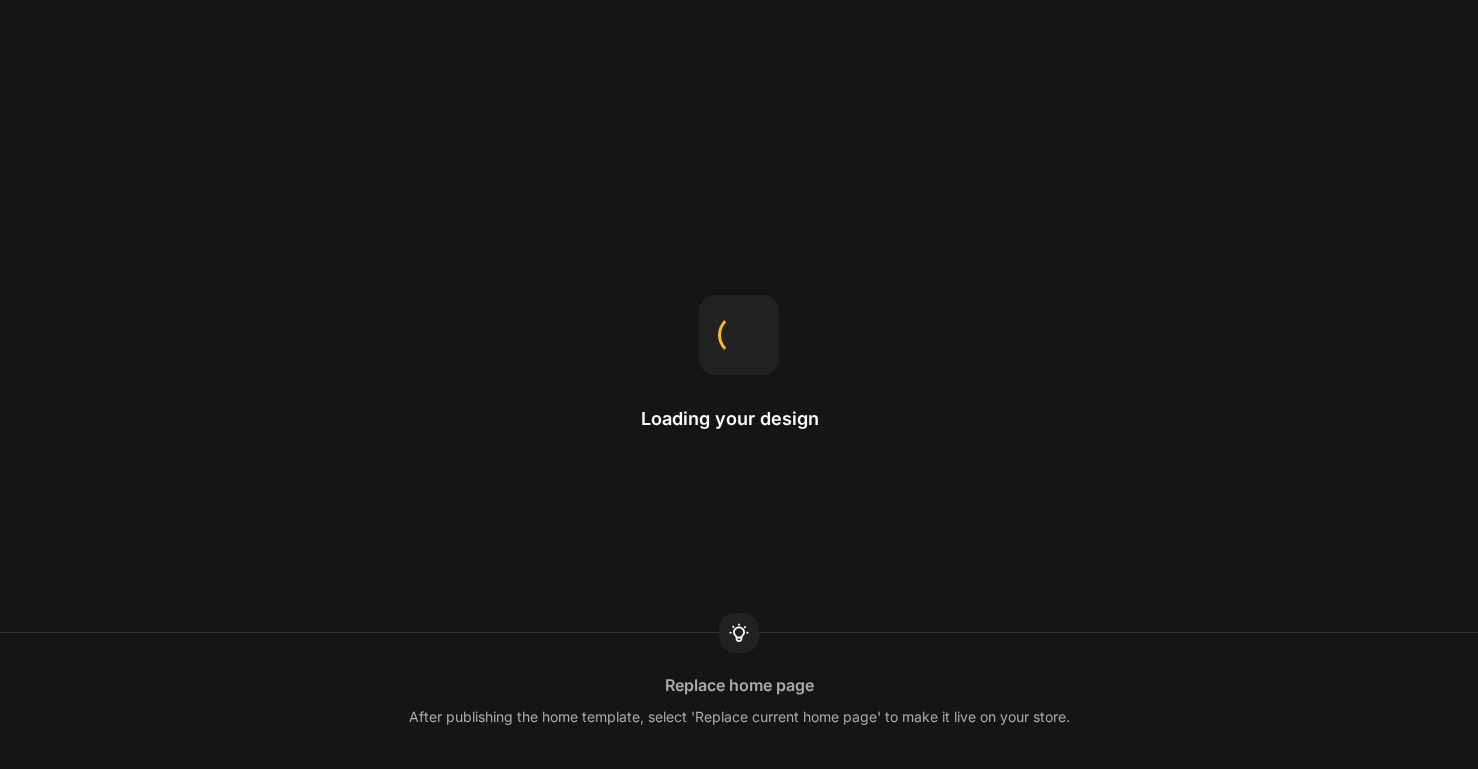 scroll, scrollTop: 0, scrollLeft: 0, axis: both 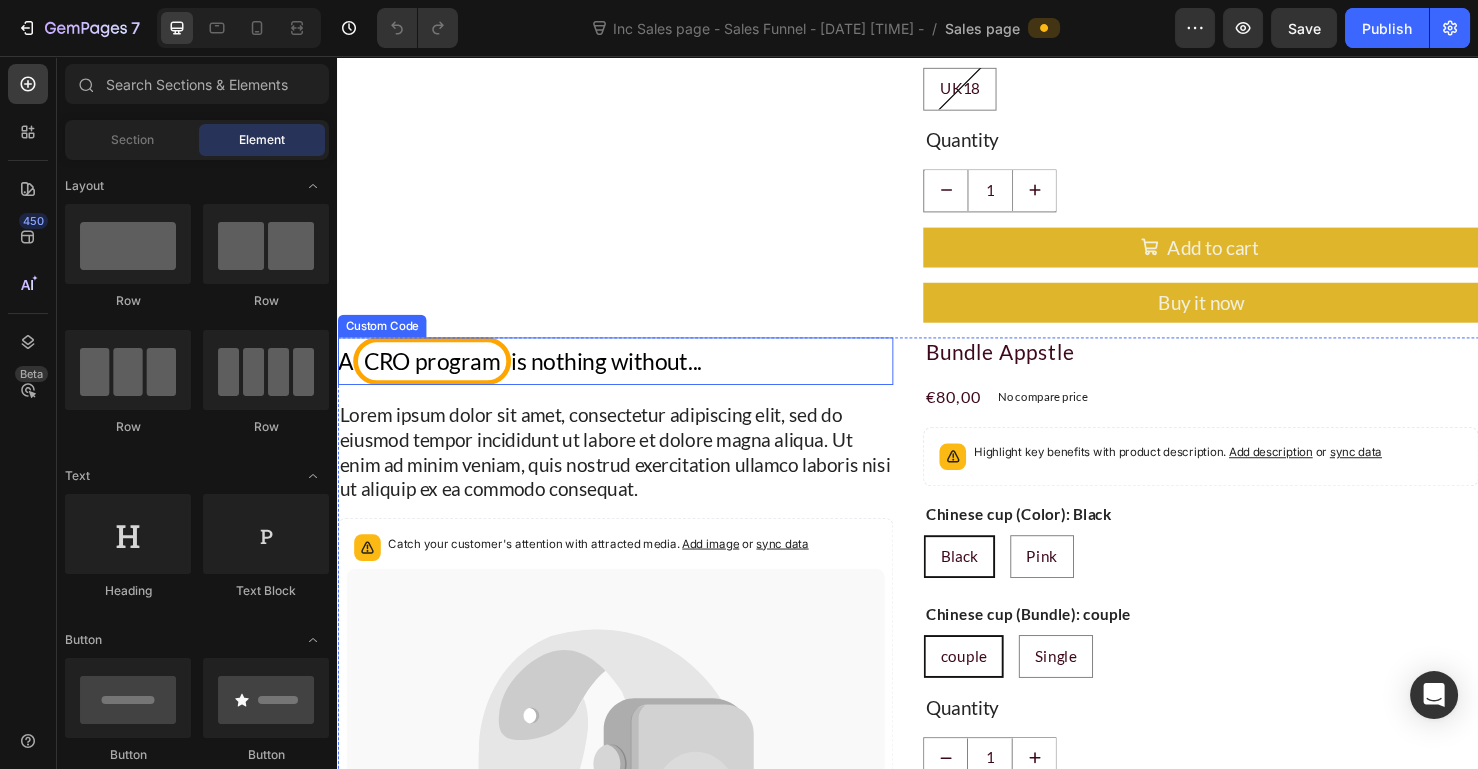 click on "A  CRO program  is nothing without..." at bounding box center [629, 377] 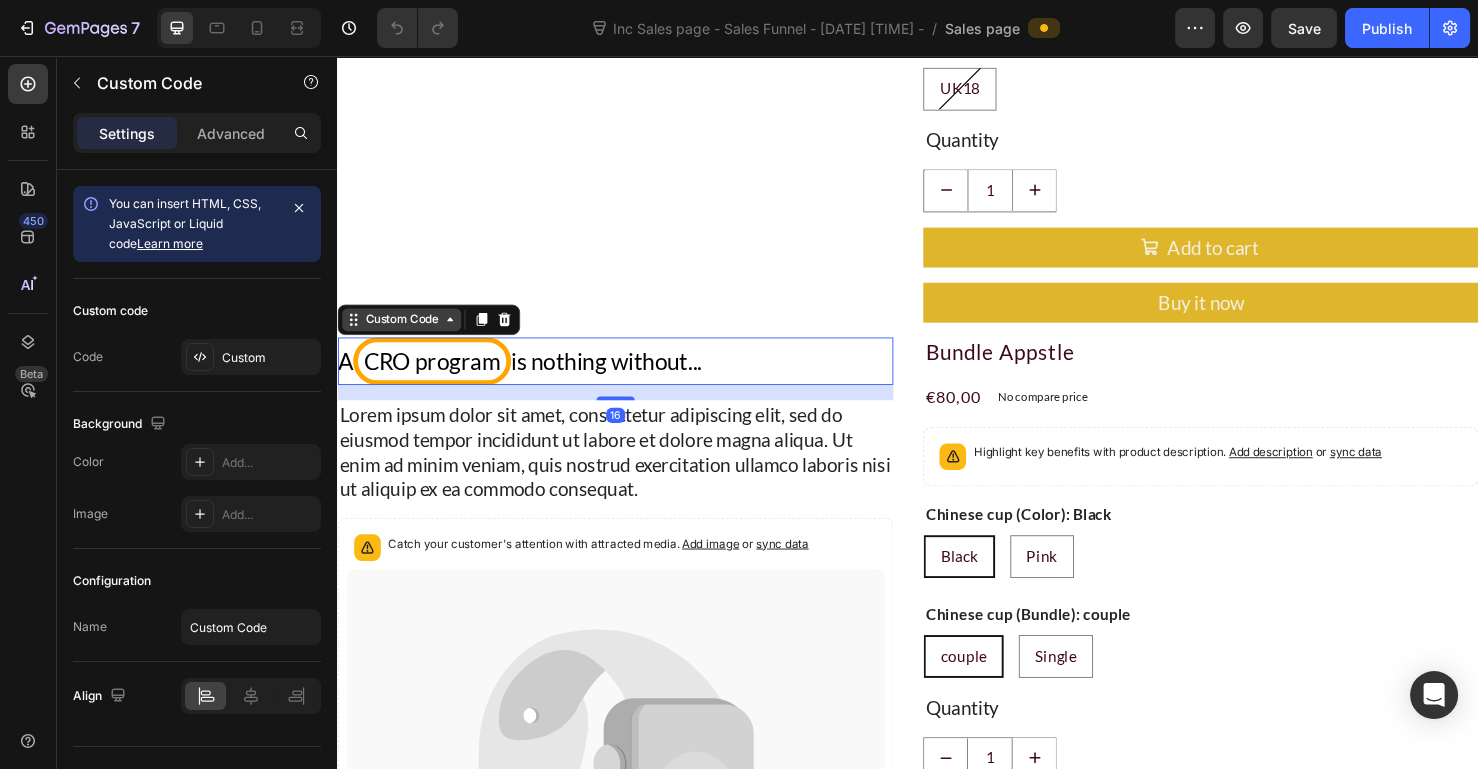 click on "Custom Code" at bounding box center (404, 333) 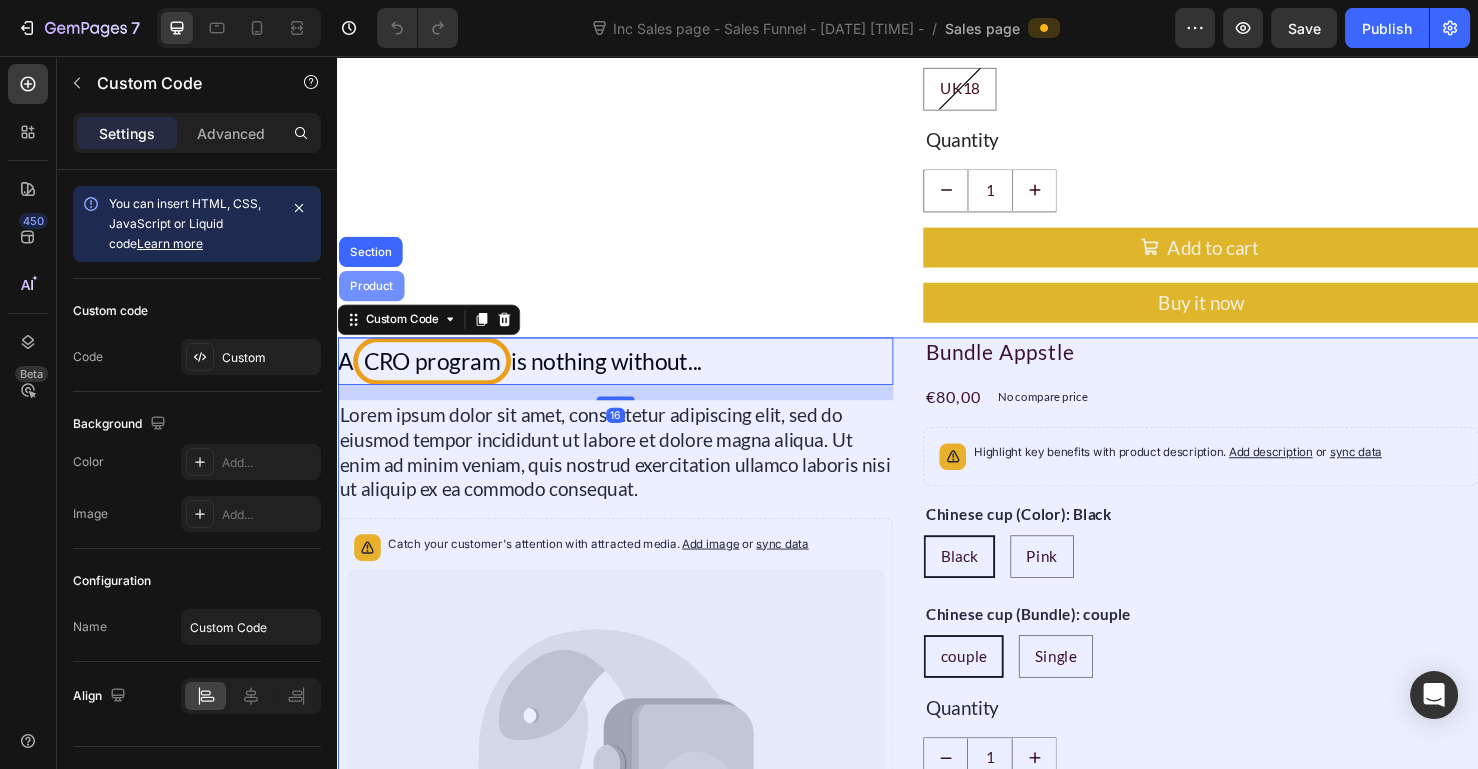 click on "Product" at bounding box center [372, 298] 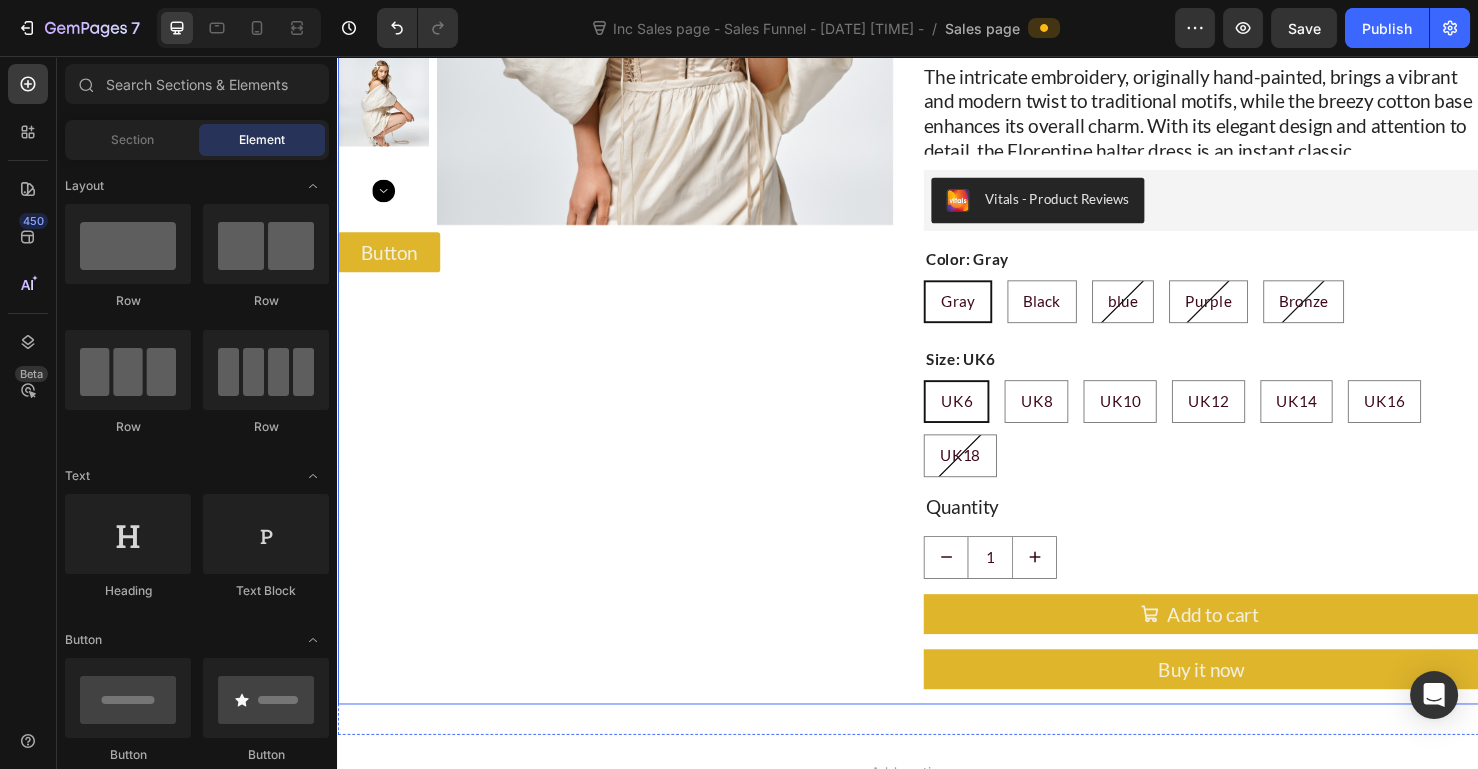 scroll, scrollTop: 855, scrollLeft: 0, axis: vertical 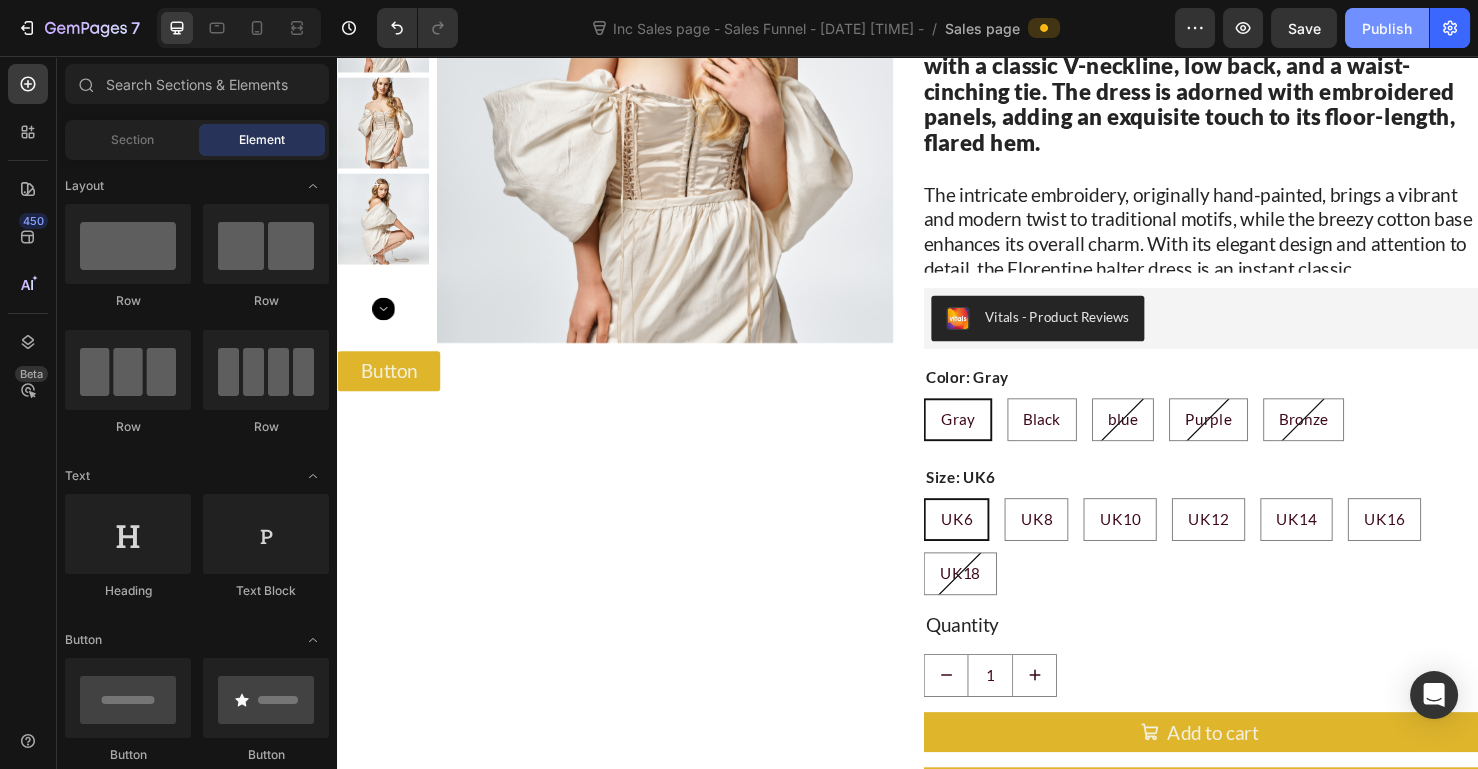 click on "Publish" at bounding box center (1387, 28) 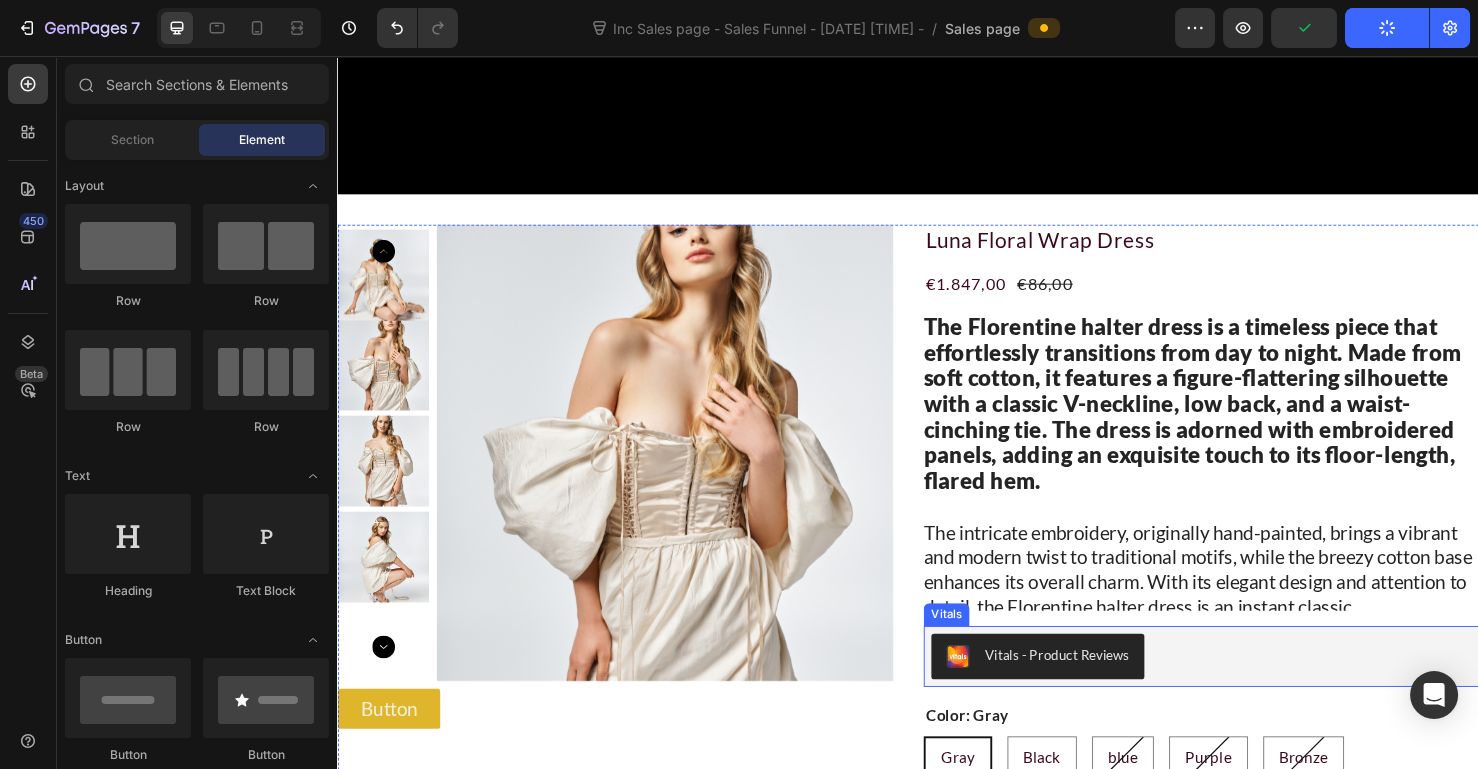 scroll, scrollTop: 875, scrollLeft: 0, axis: vertical 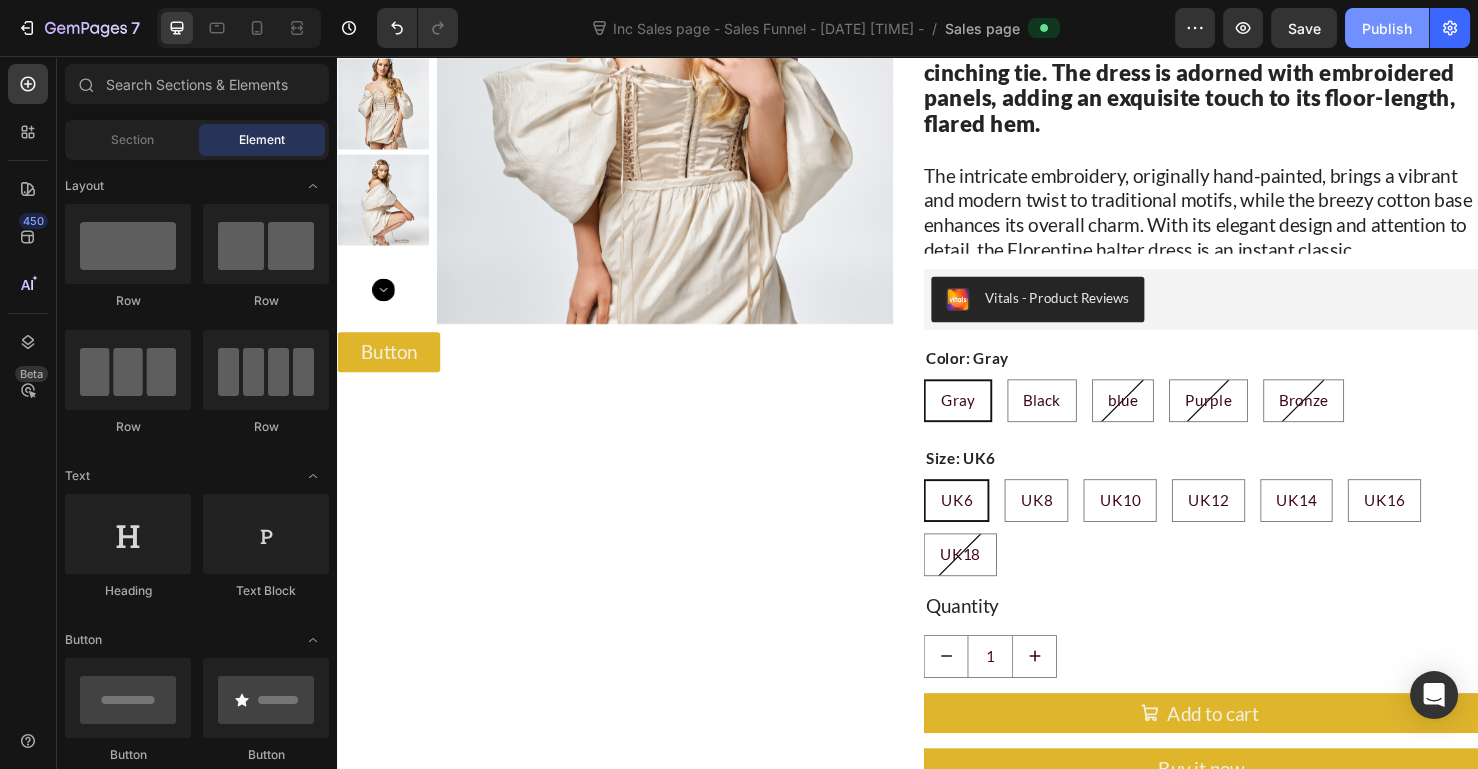 click on "Publish" 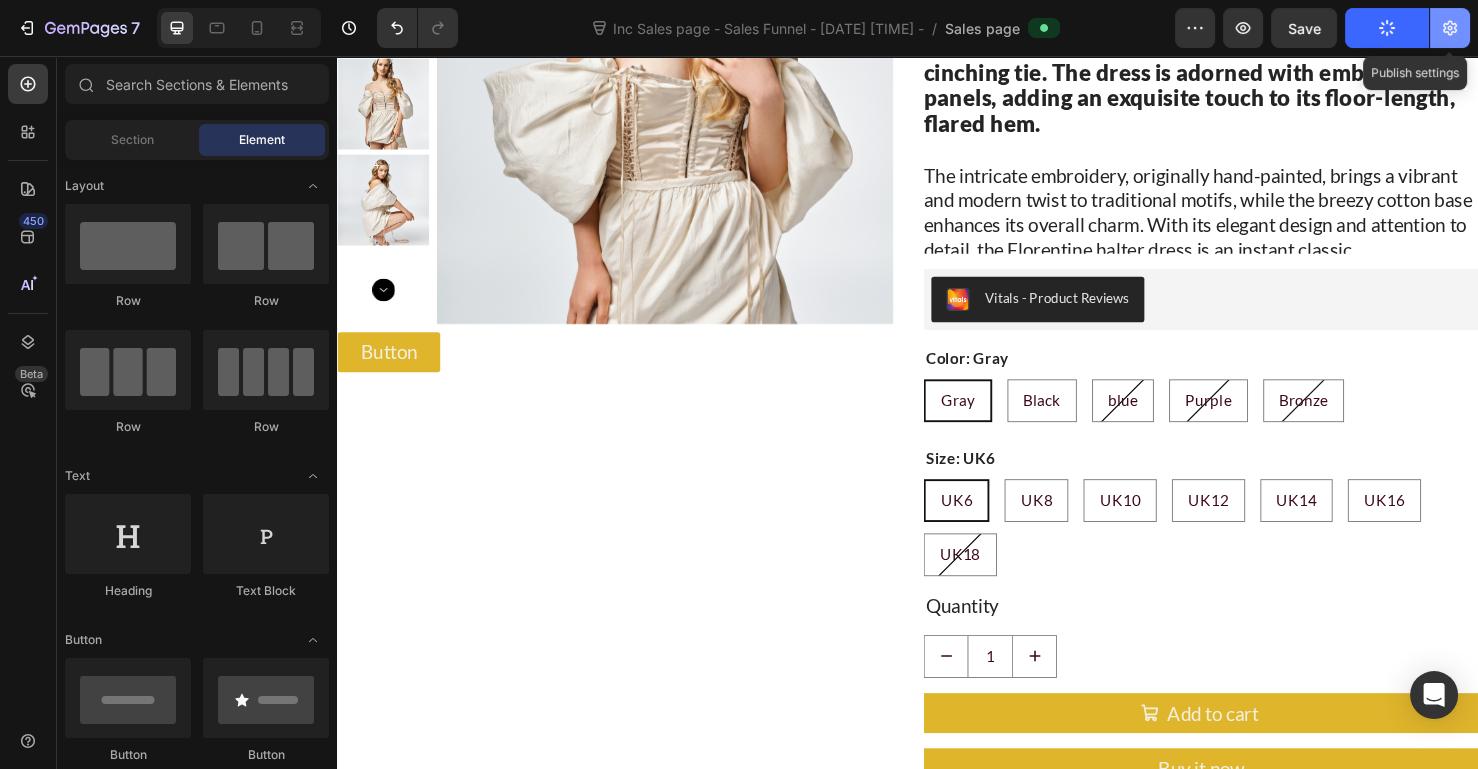 click 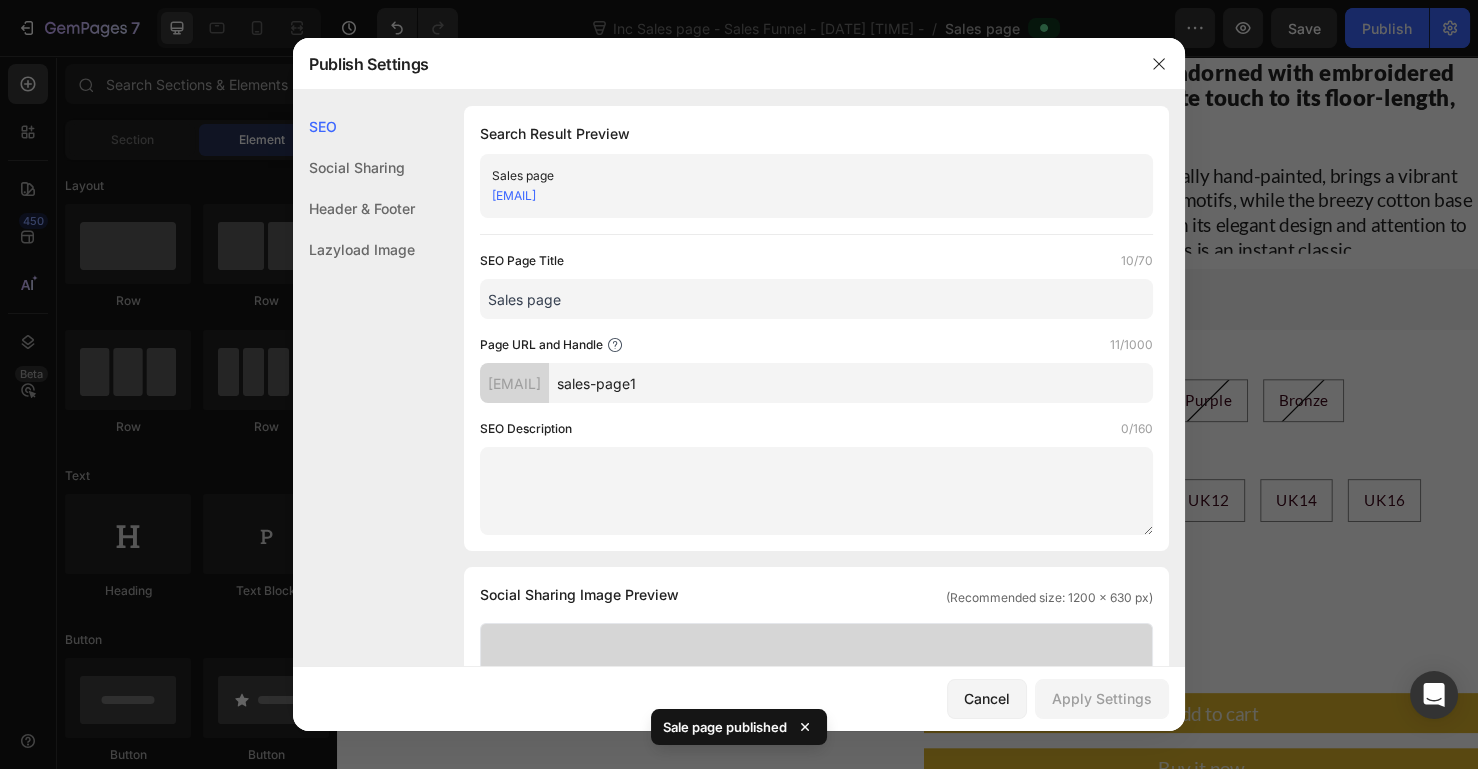 drag, startPoint x: 786, startPoint y: 385, endPoint x: 675, endPoint y: 388, distance: 111.040535 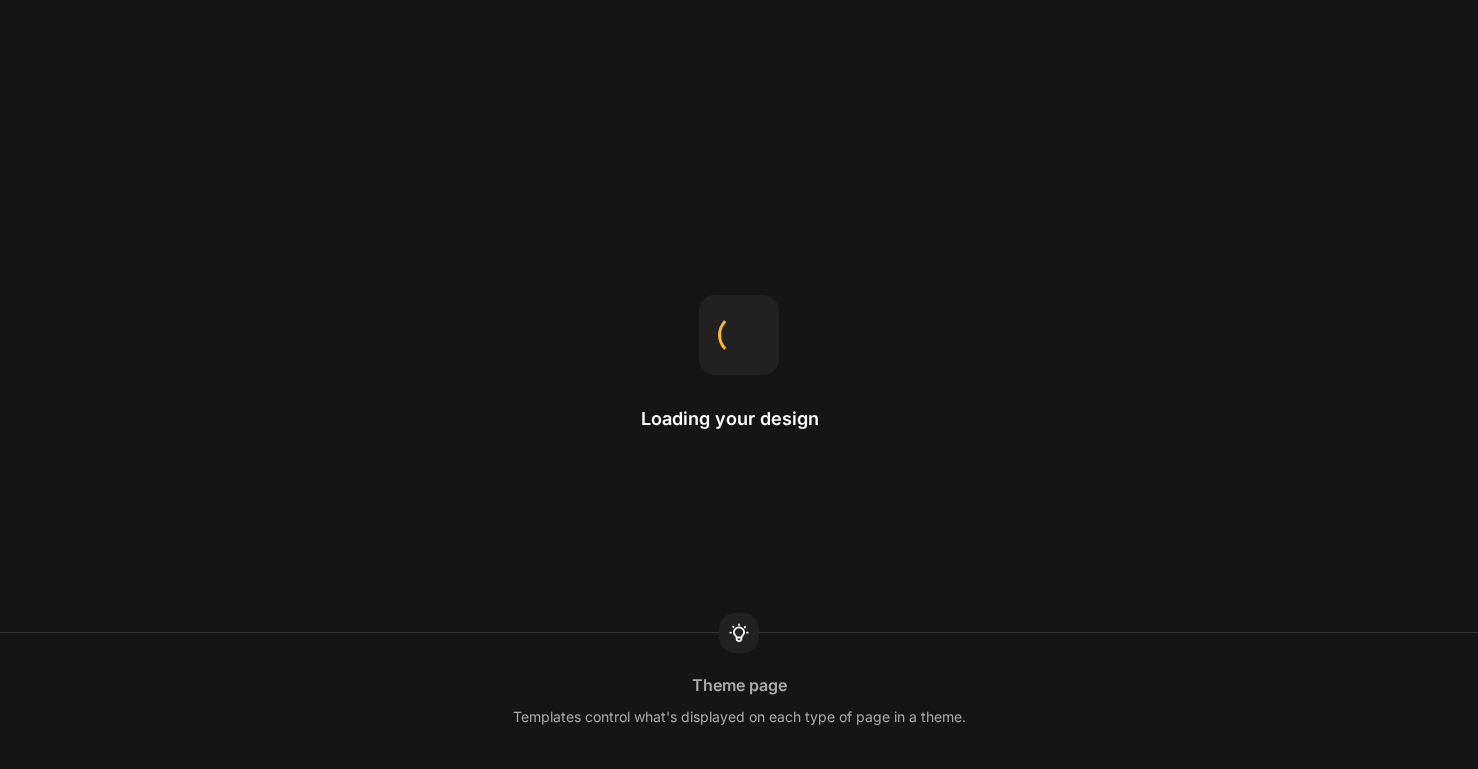 scroll, scrollTop: 0, scrollLeft: 0, axis: both 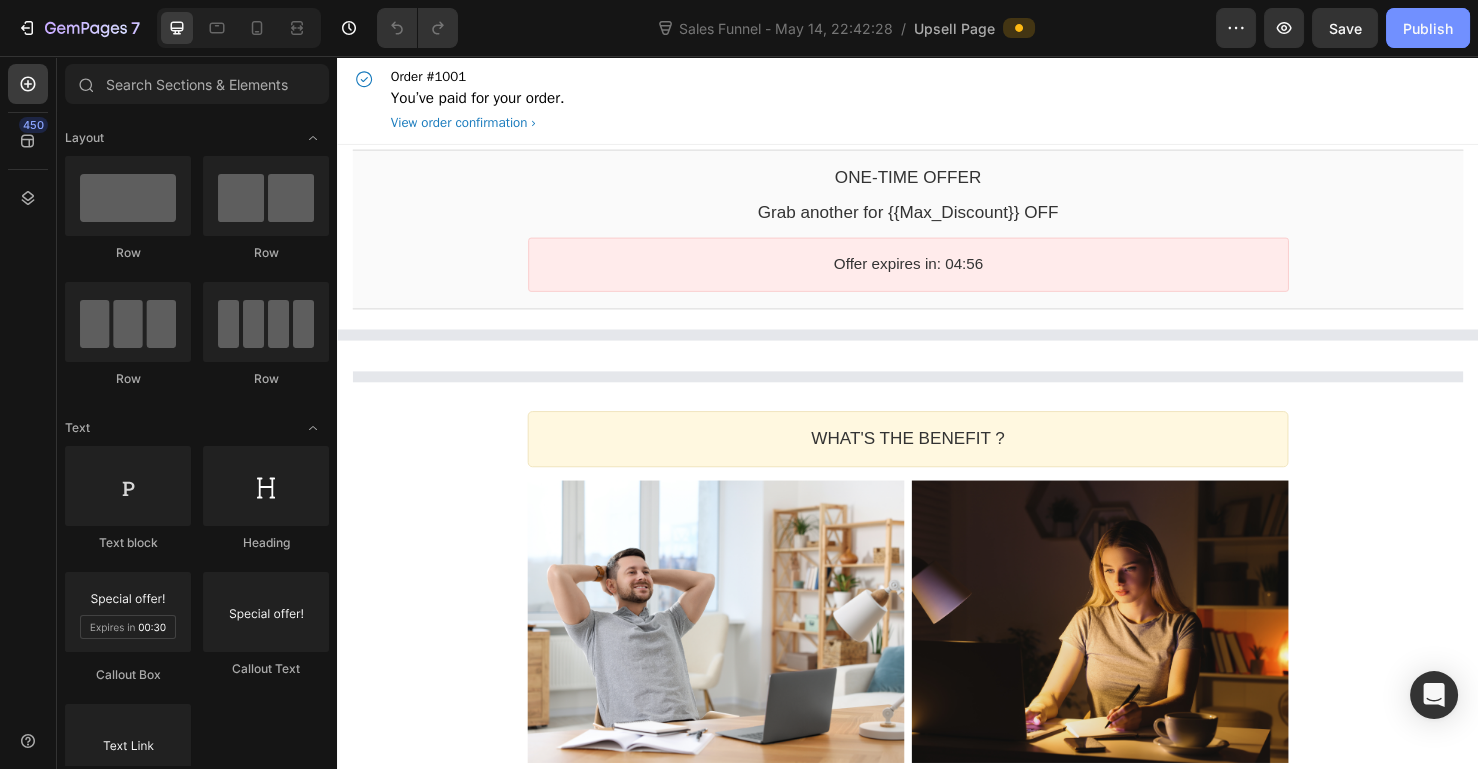 click on "Publish" at bounding box center (1428, 28) 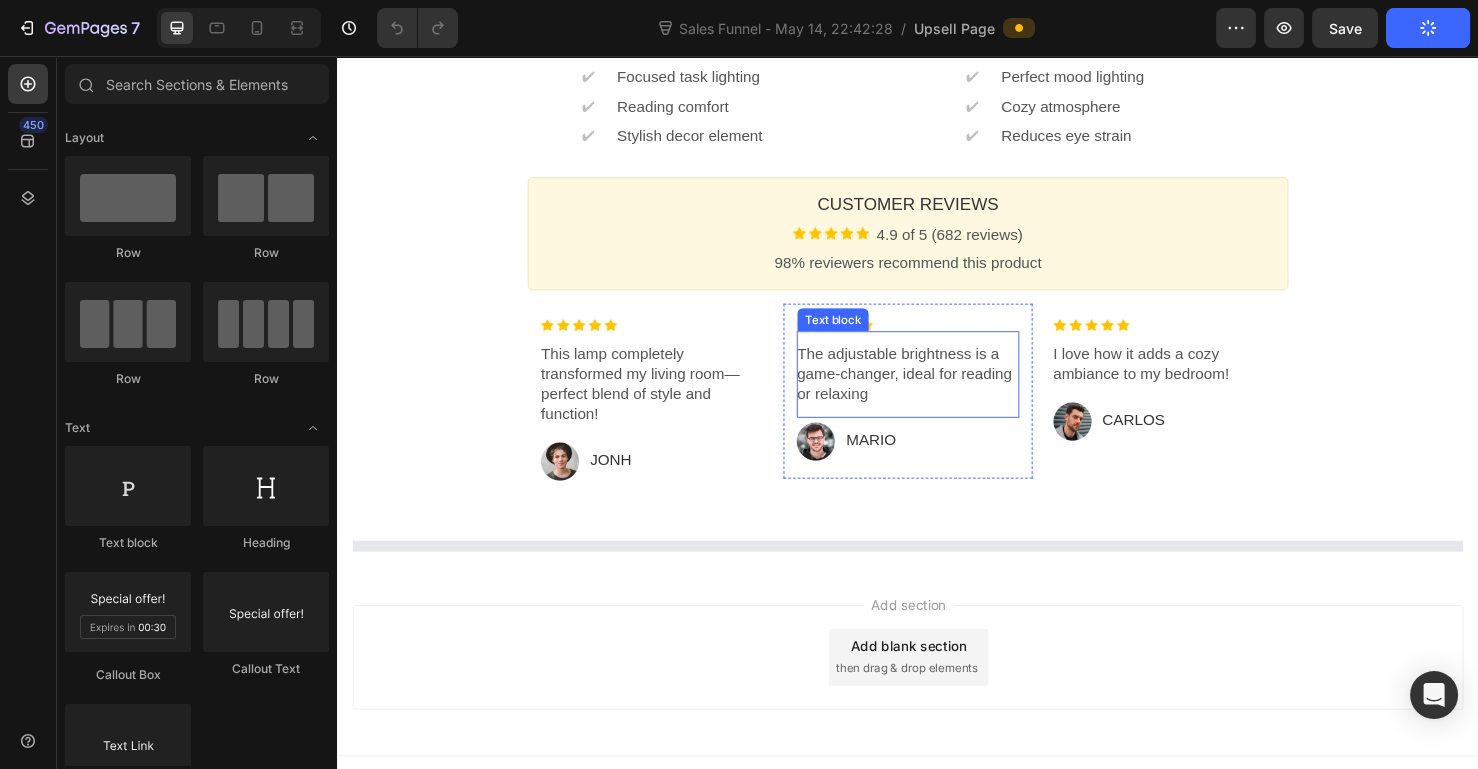 scroll, scrollTop: 250, scrollLeft: 0, axis: vertical 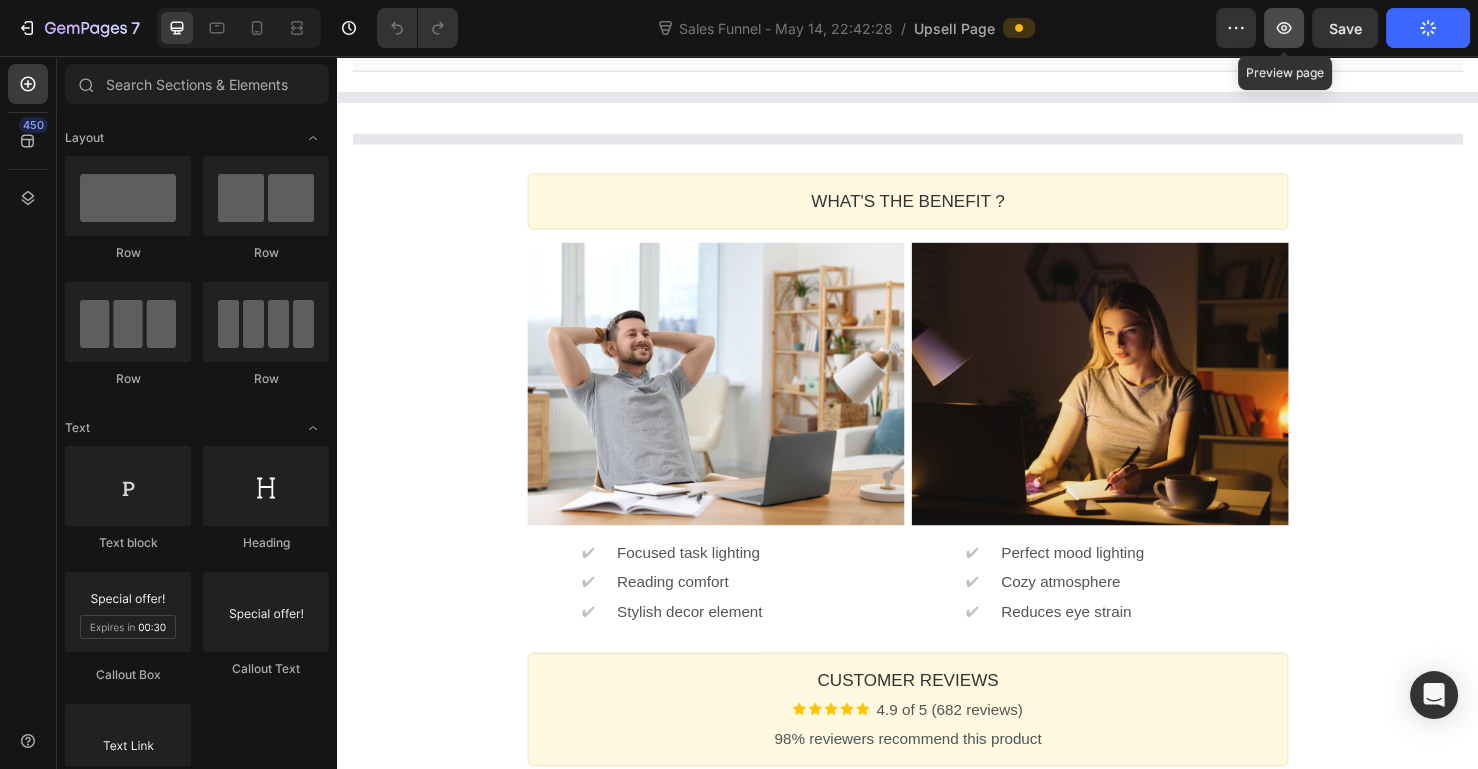 click 